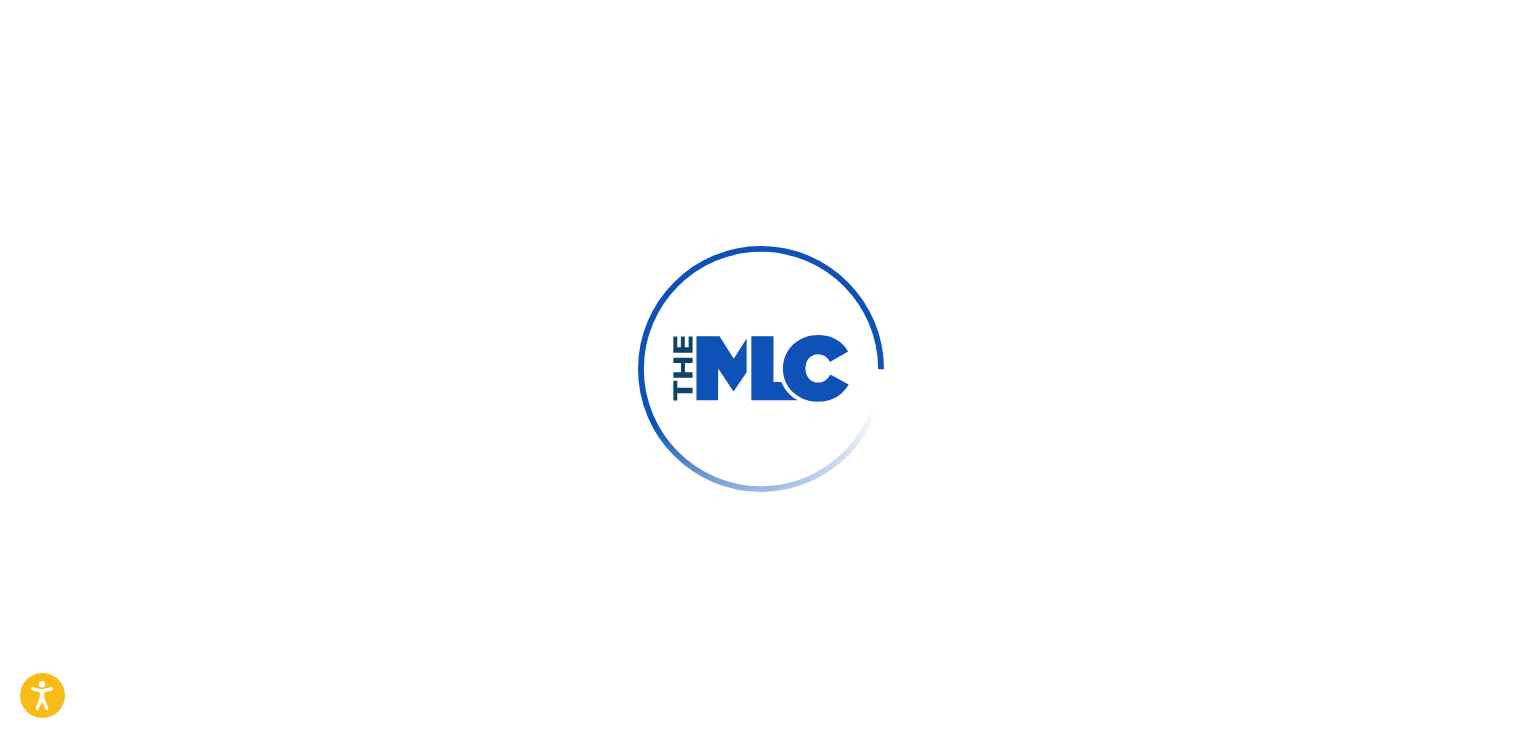scroll, scrollTop: 0, scrollLeft: 0, axis: both 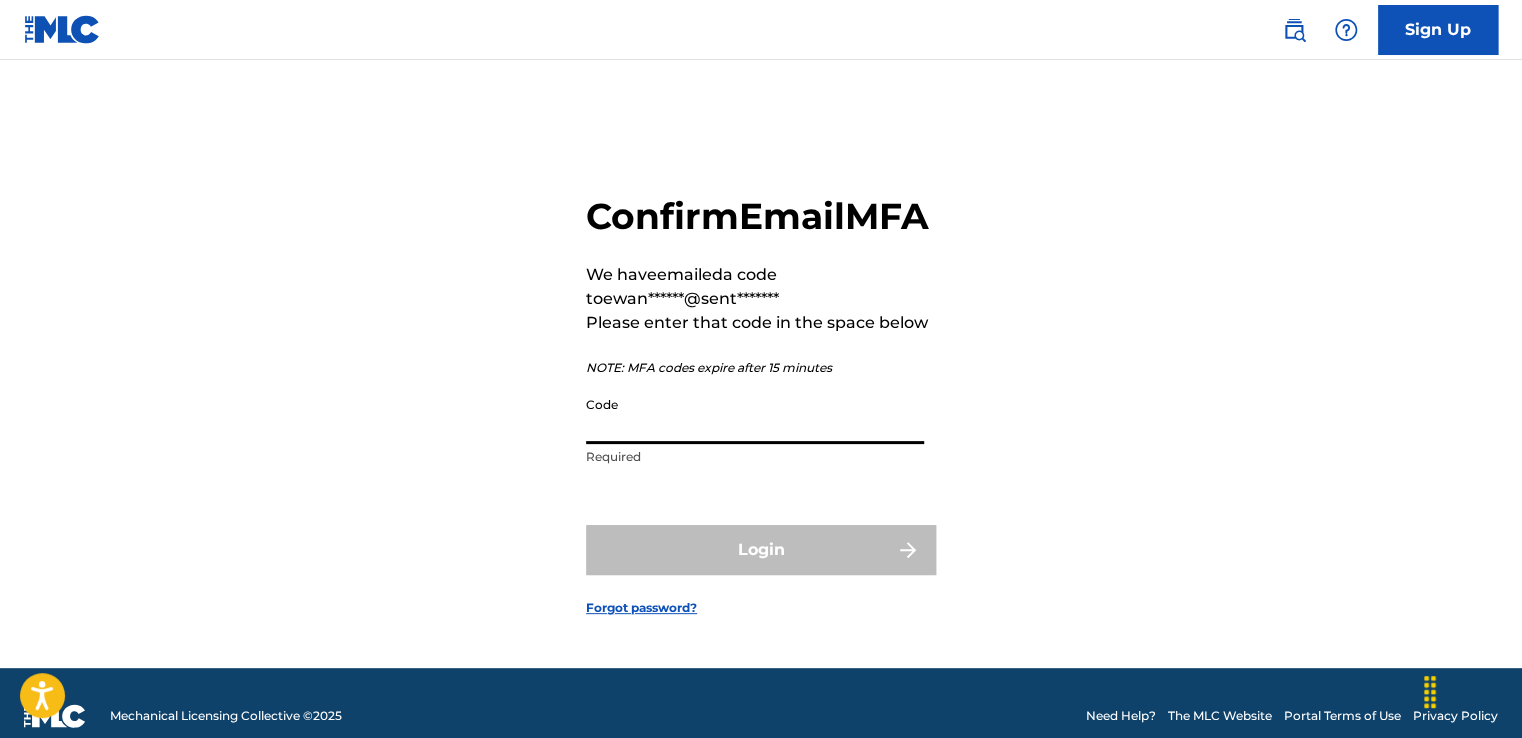 click on "Code" at bounding box center [755, 415] 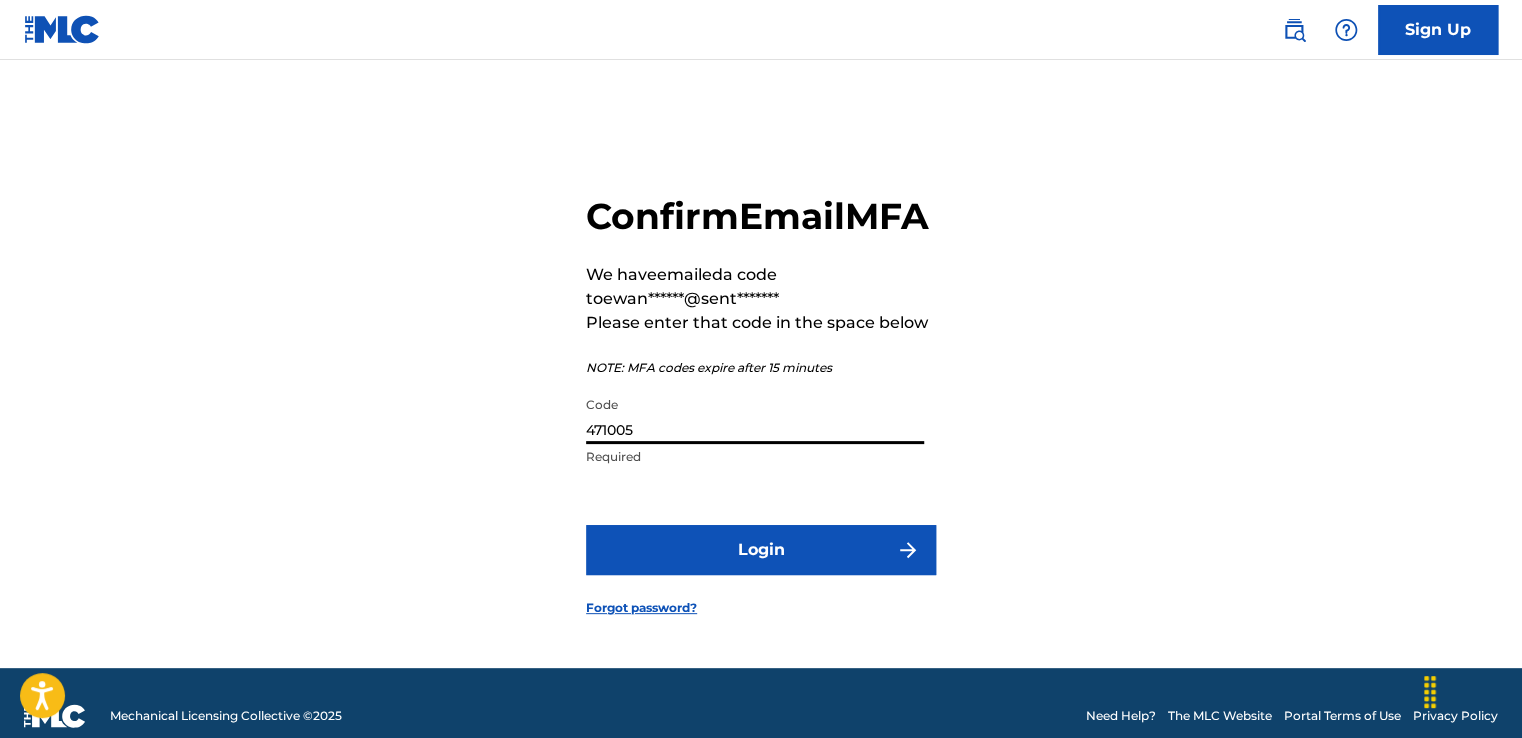 type on "471005" 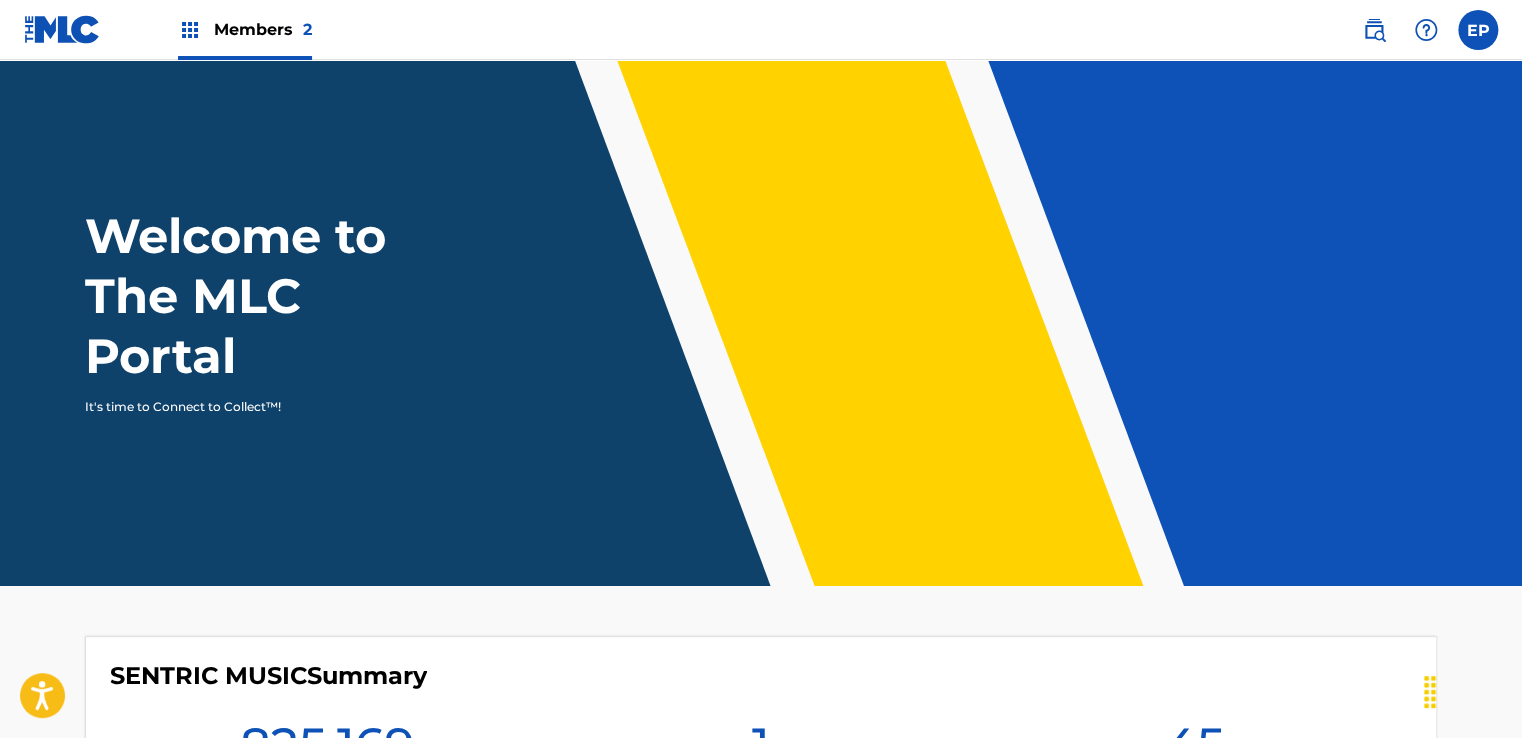 scroll, scrollTop: 0, scrollLeft: 0, axis: both 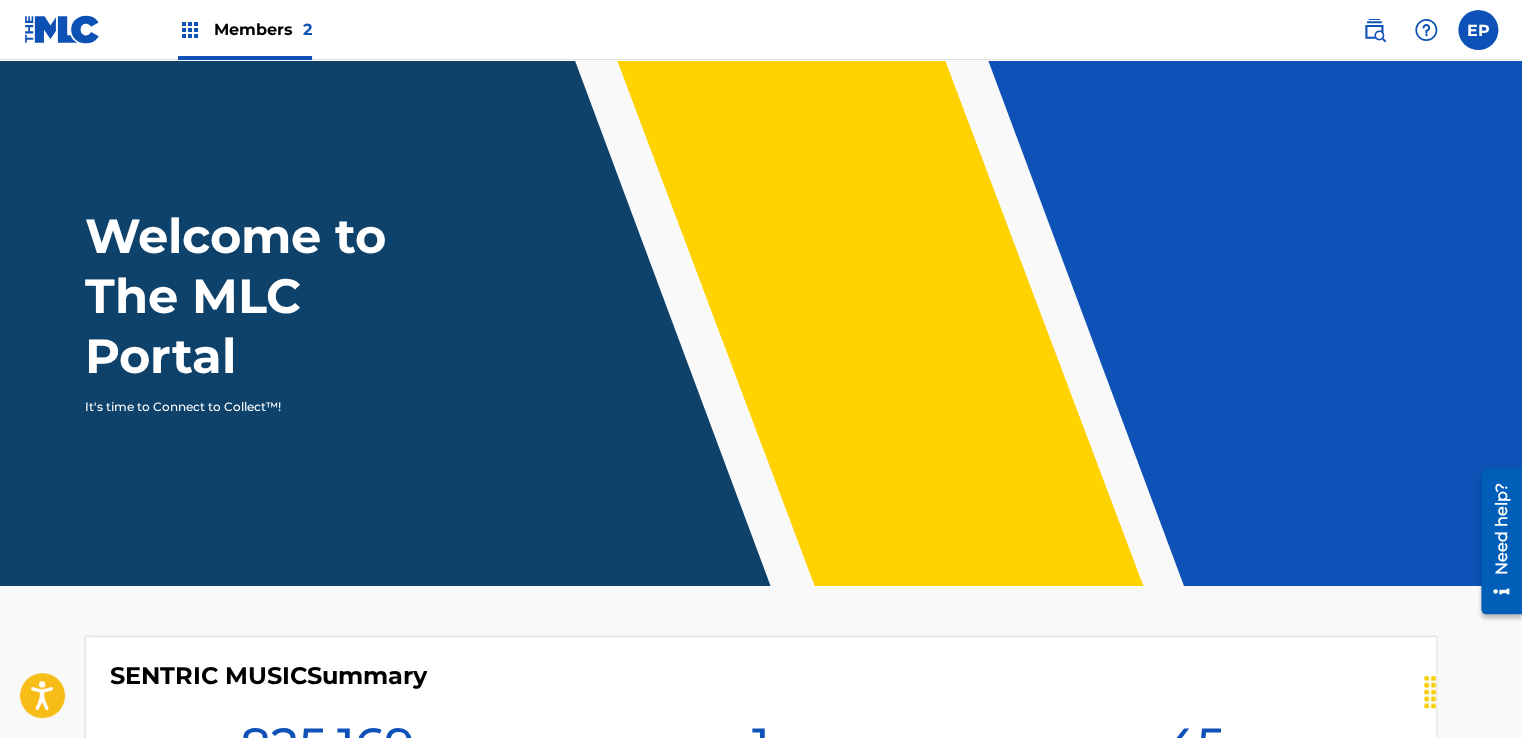 click on "Members    2" at bounding box center [245, 29] 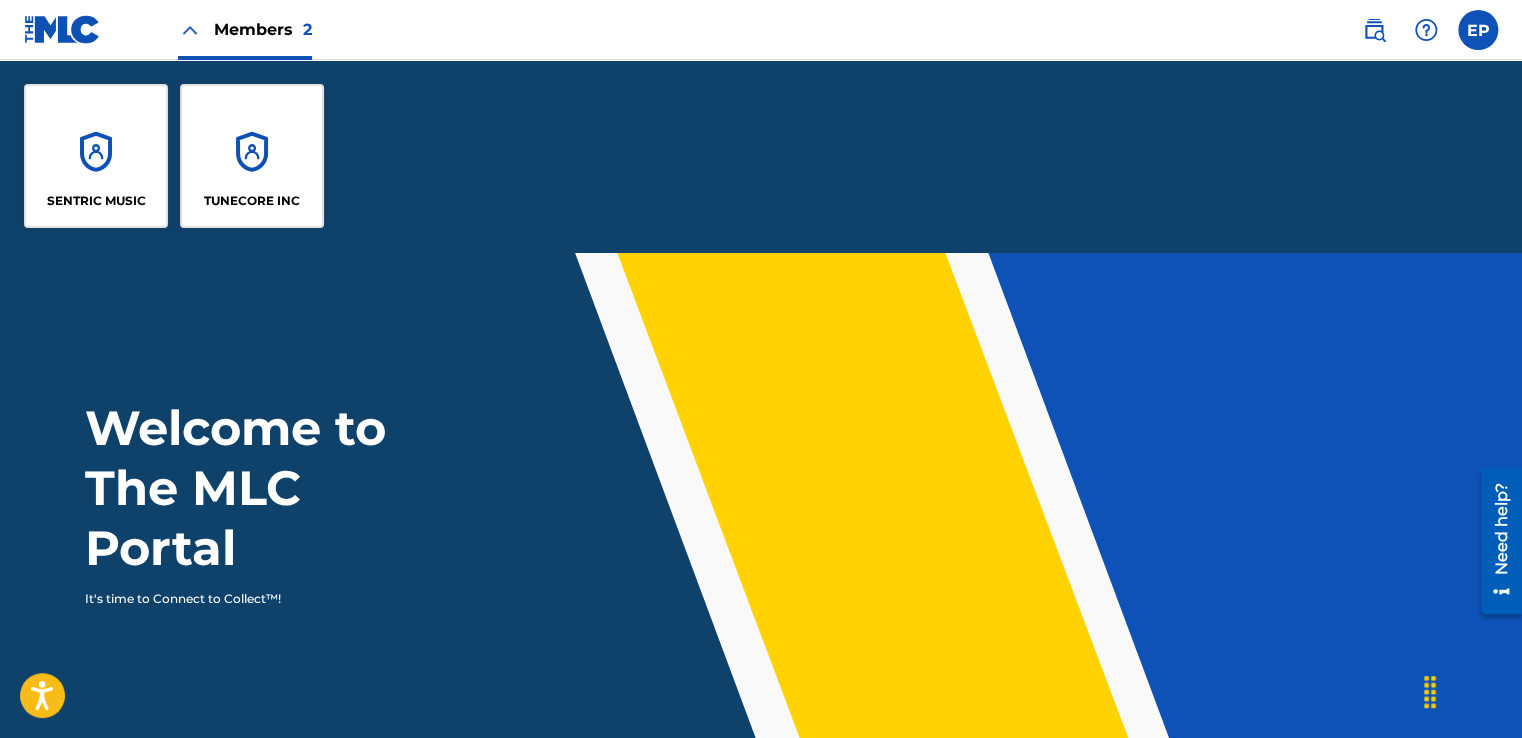click on "SENTRIC MUSIC" at bounding box center [96, 156] 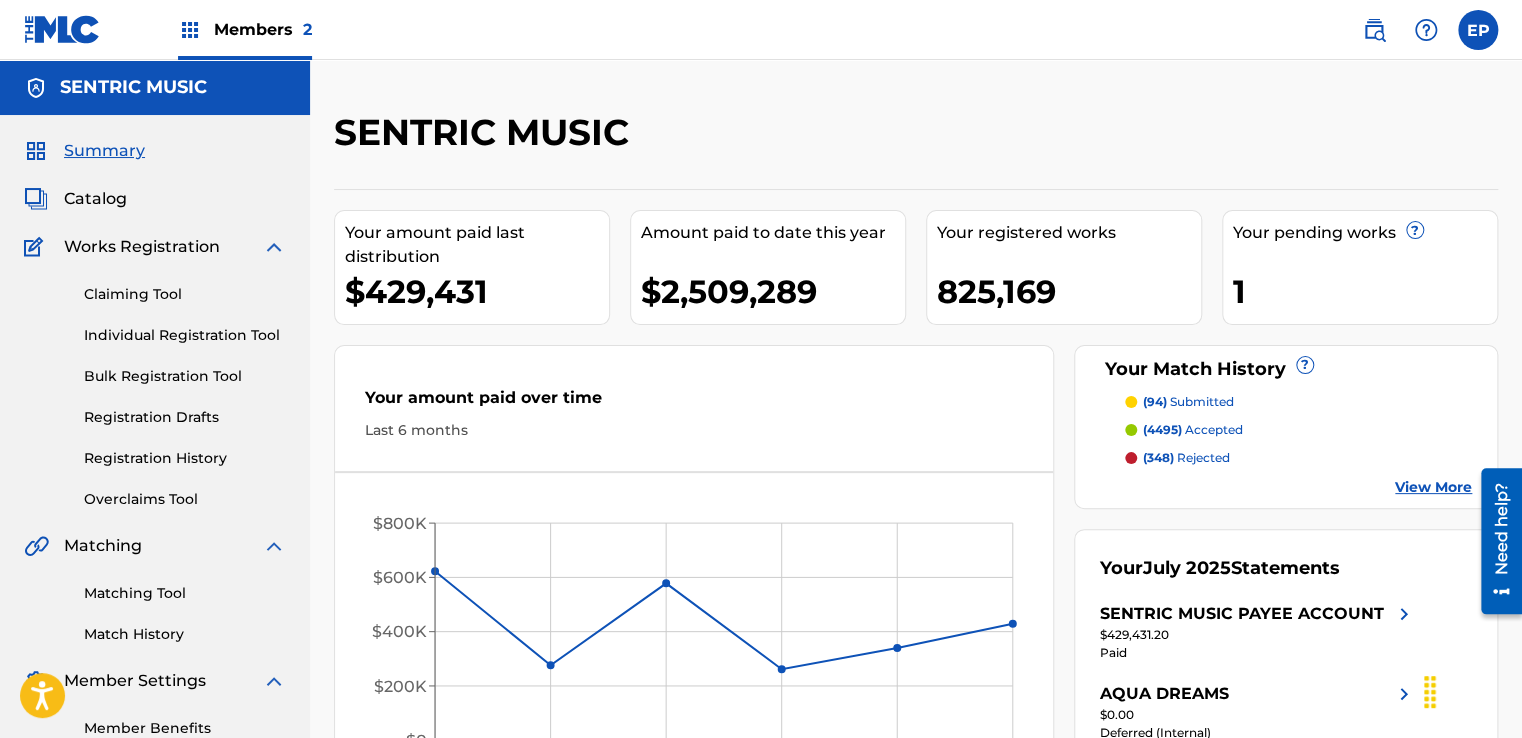 click on "Overclaims Tool" at bounding box center (185, 499) 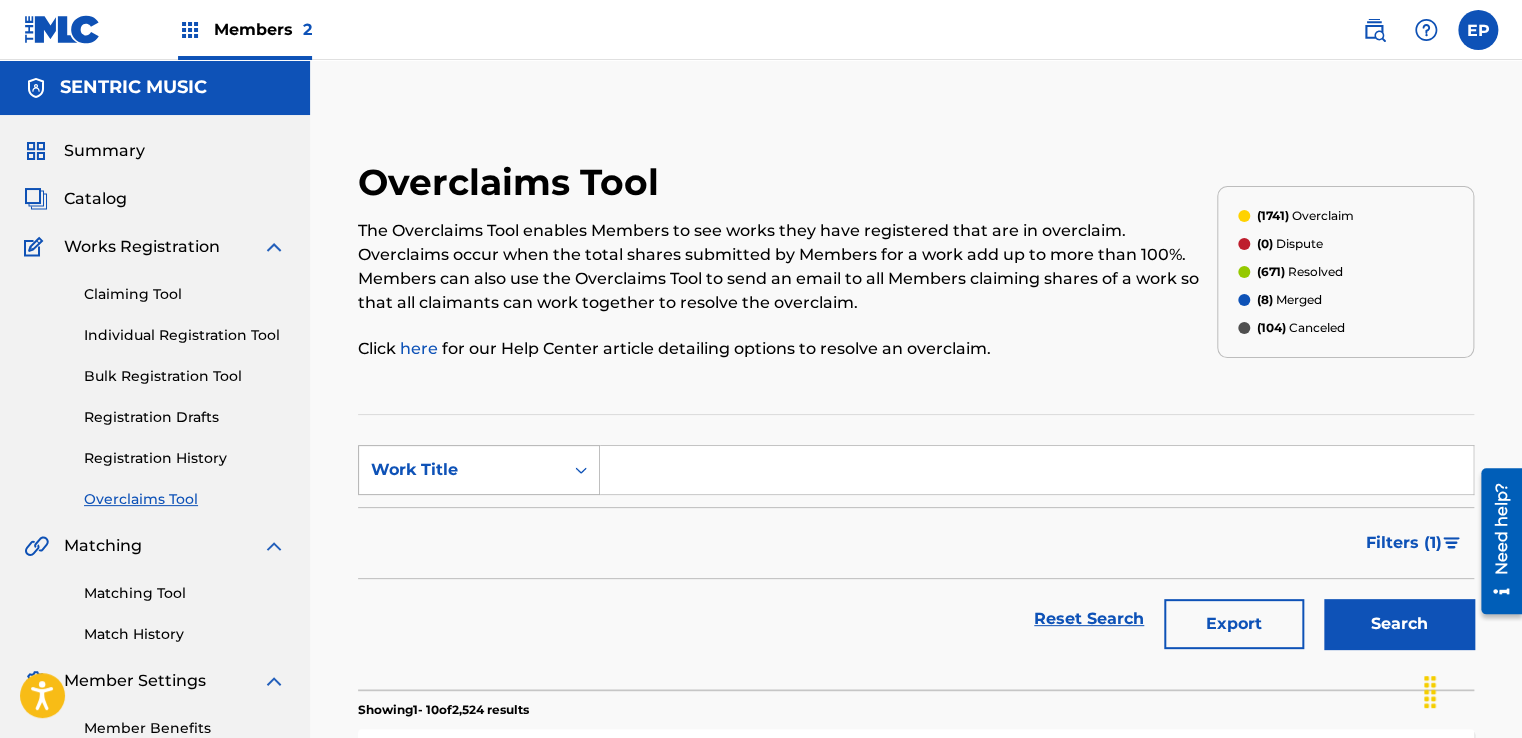 click on "Work Title" at bounding box center [461, 470] 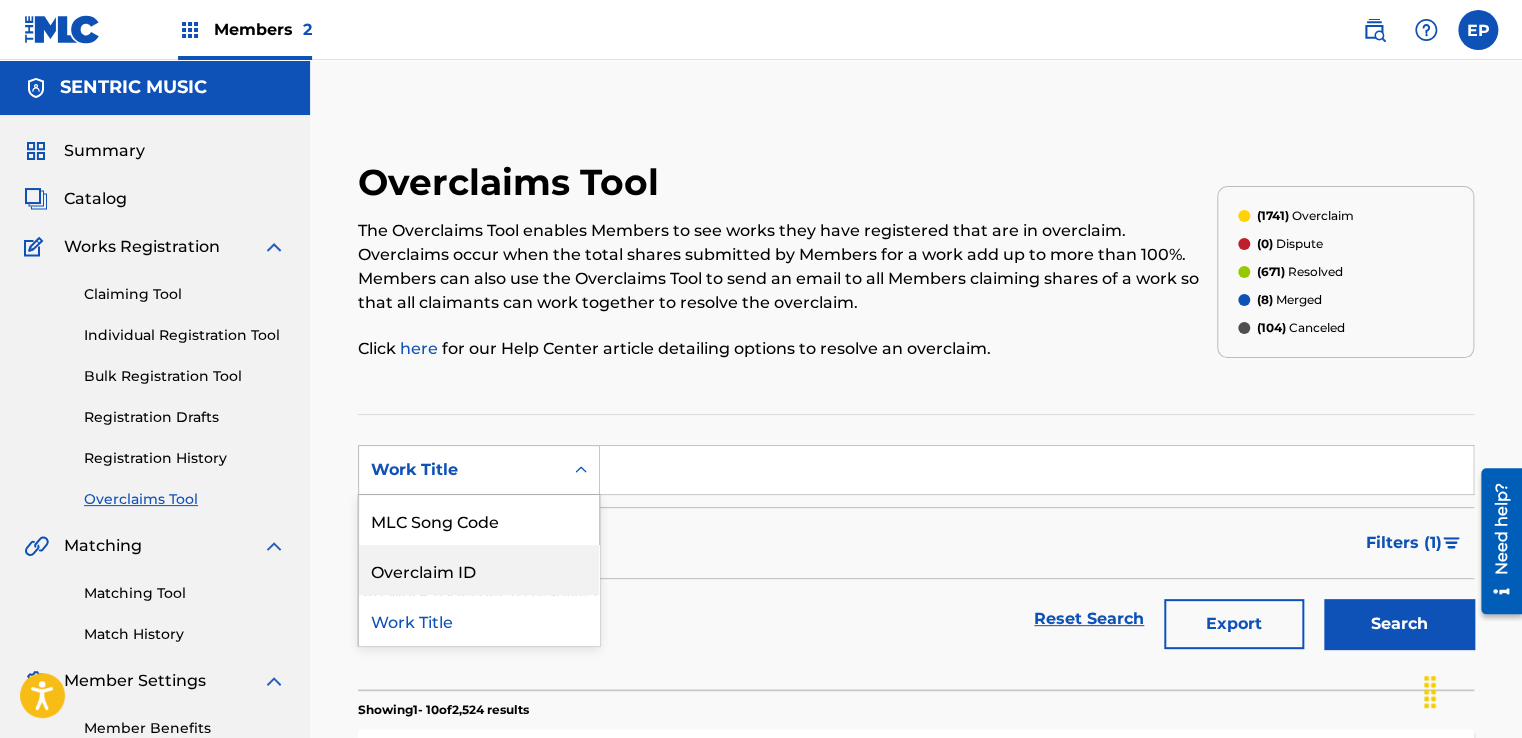 click on "Overclaim ID" at bounding box center [479, 570] 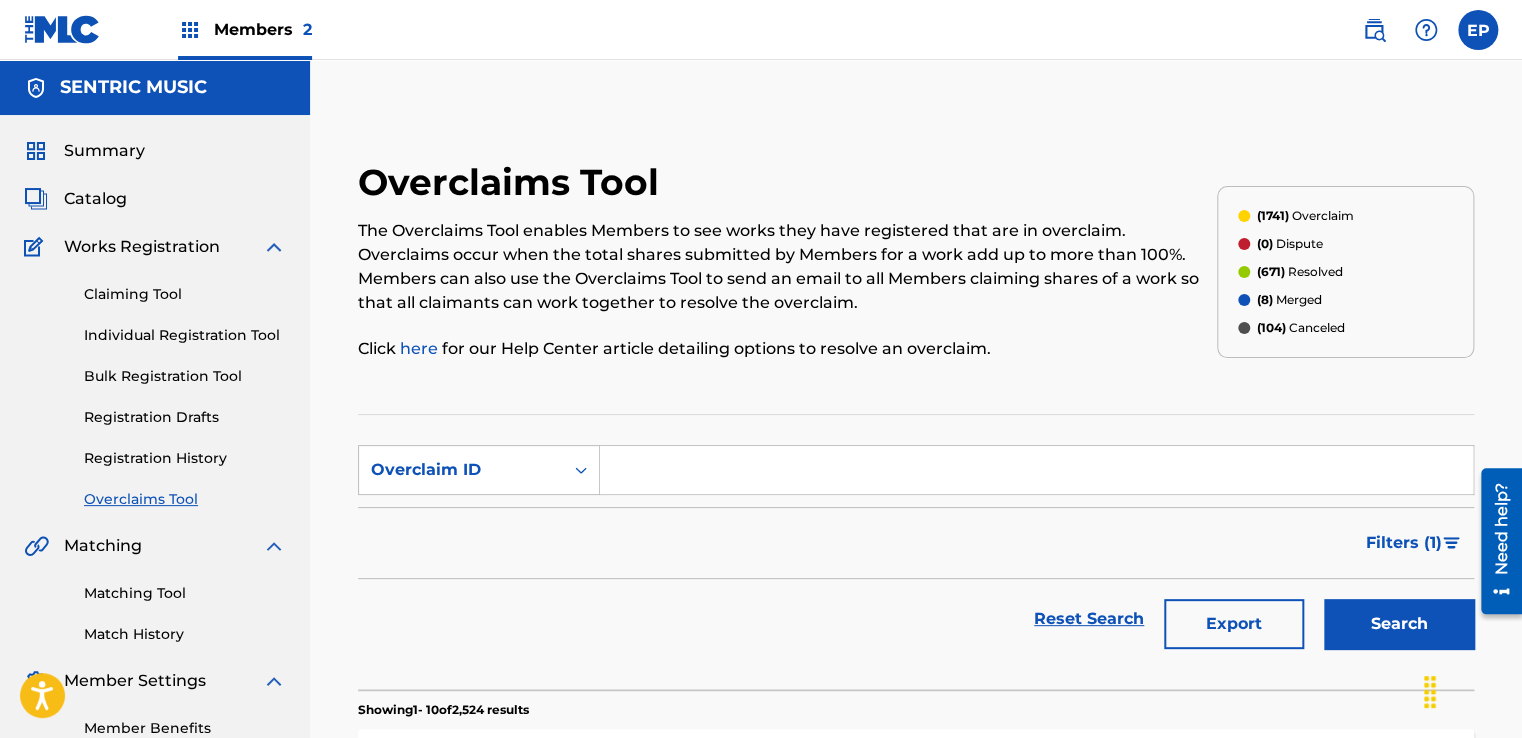 click at bounding box center [1036, 470] 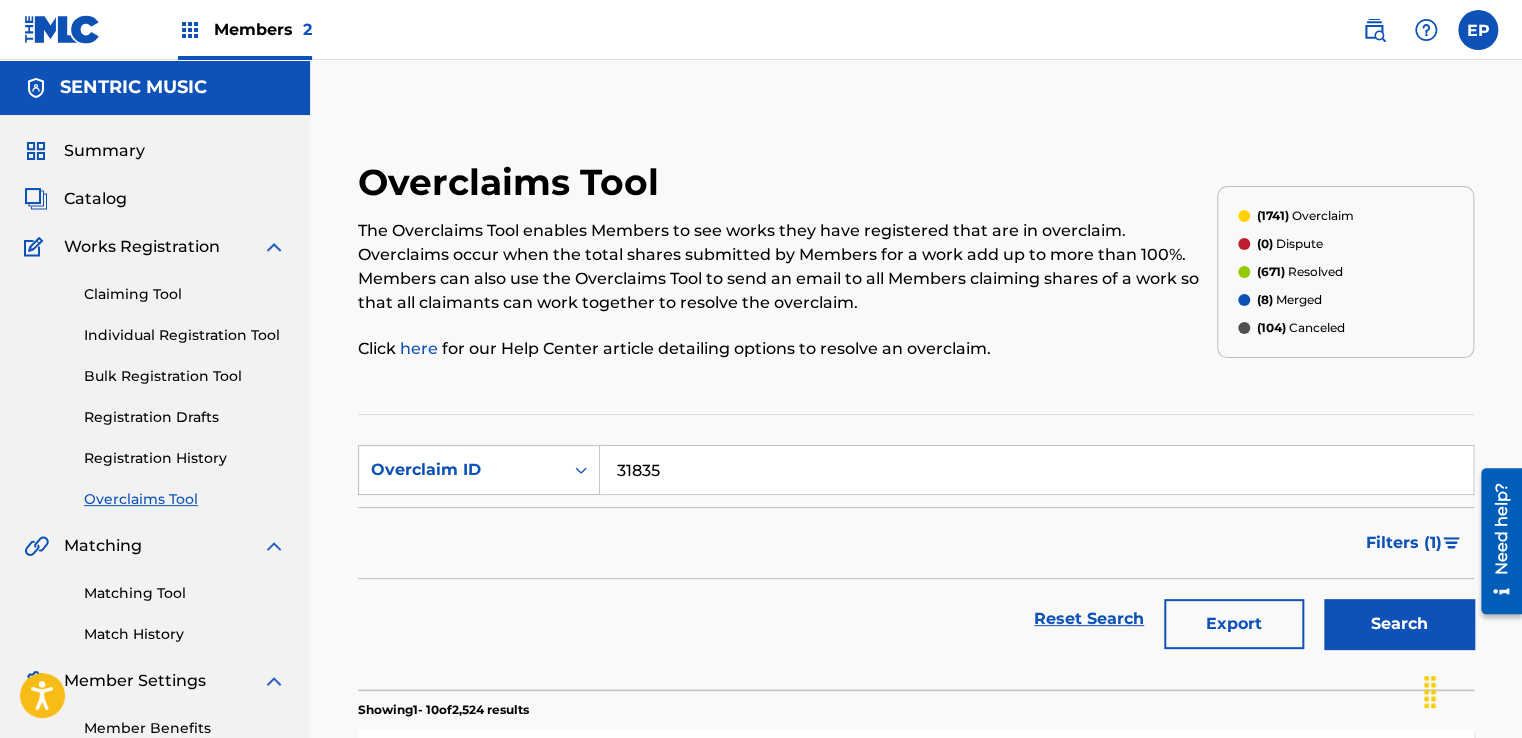 type on "31835" 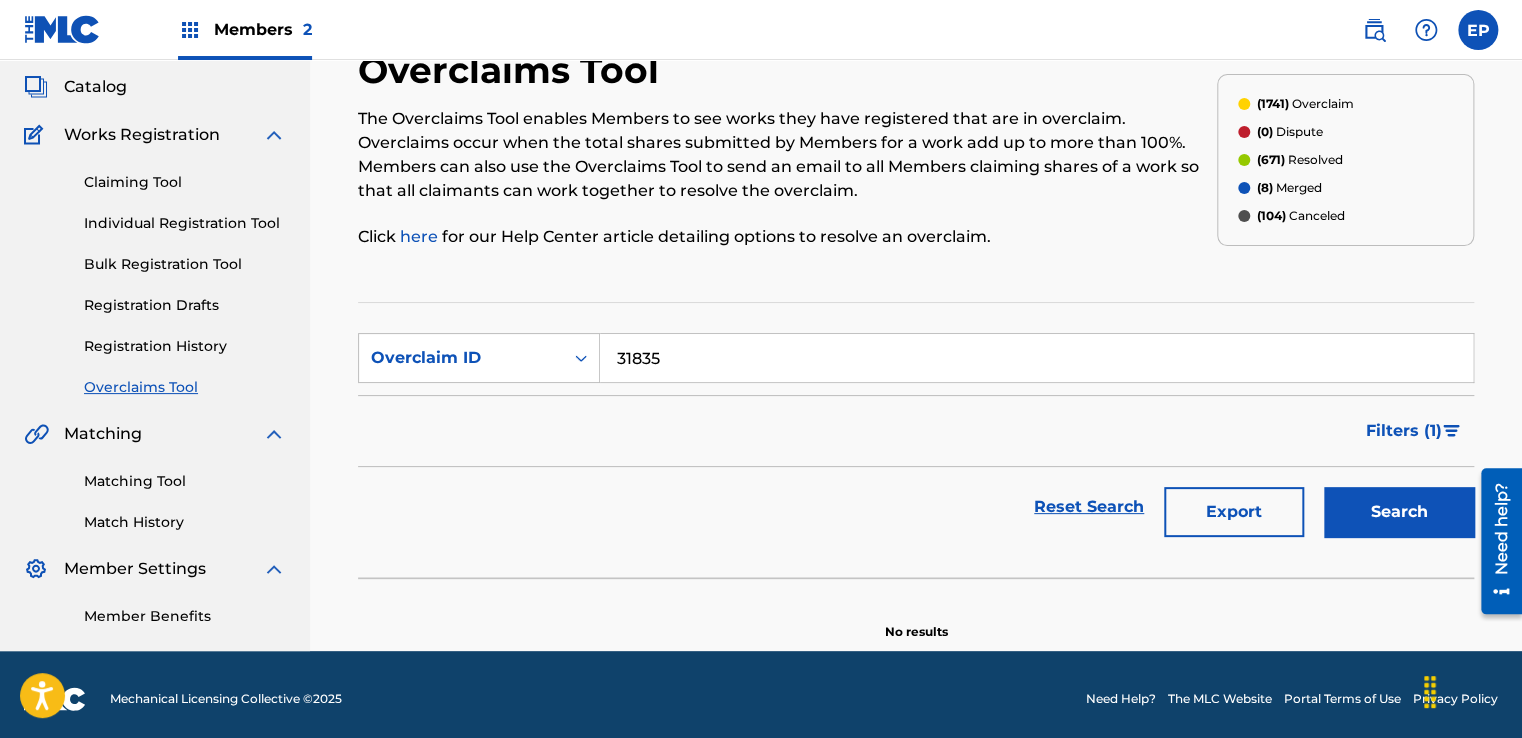scroll, scrollTop: 120, scrollLeft: 0, axis: vertical 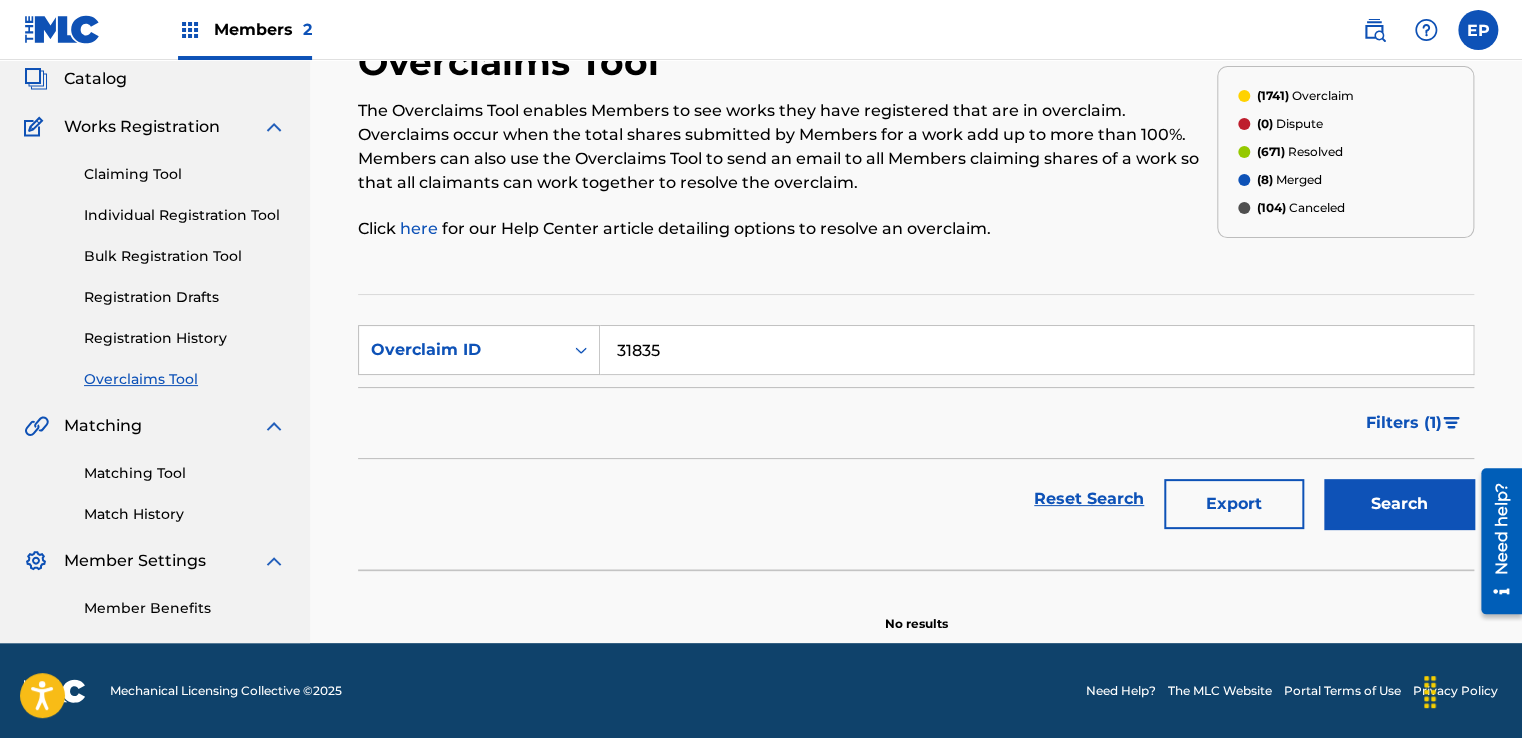 click on "SearchWithCriteria4acd462e-e053-437b-997c-78025e5bd15c Overclaim ID 31835 Filter Status of Overclaim Overclaim Dispute Resolved Merged Canceled Sort By Most Recent Overclaim Remaining Action Time Document Status Document Needed Document Pending Review Document Accepted Amendment Status Document Needed Document Pending Review Document Accepted Remove Filters Apply Filters Filters ( 1 ) Reset Search Export Search" at bounding box center [916, 432] 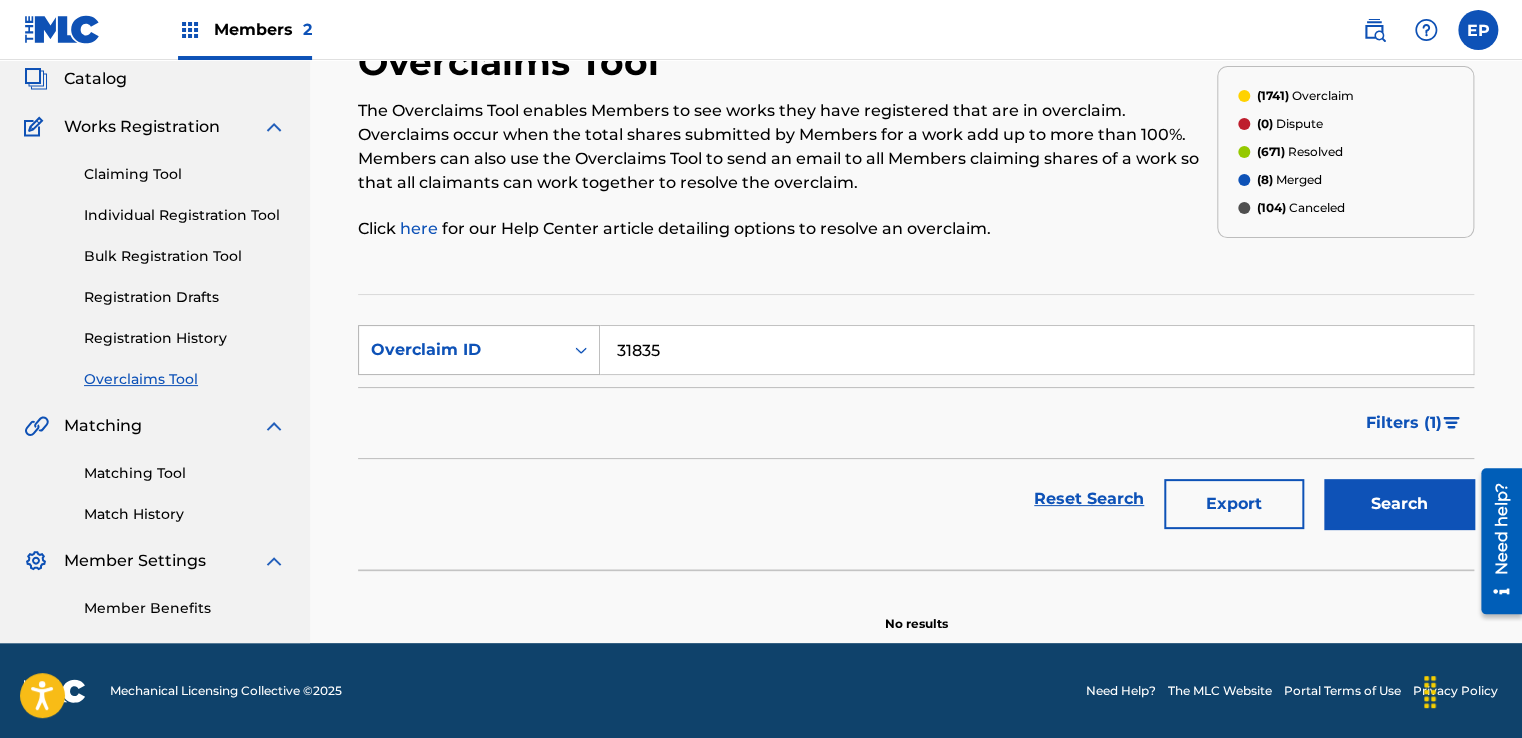 click on "Overclaim ID" at bounding box center (461, 350) 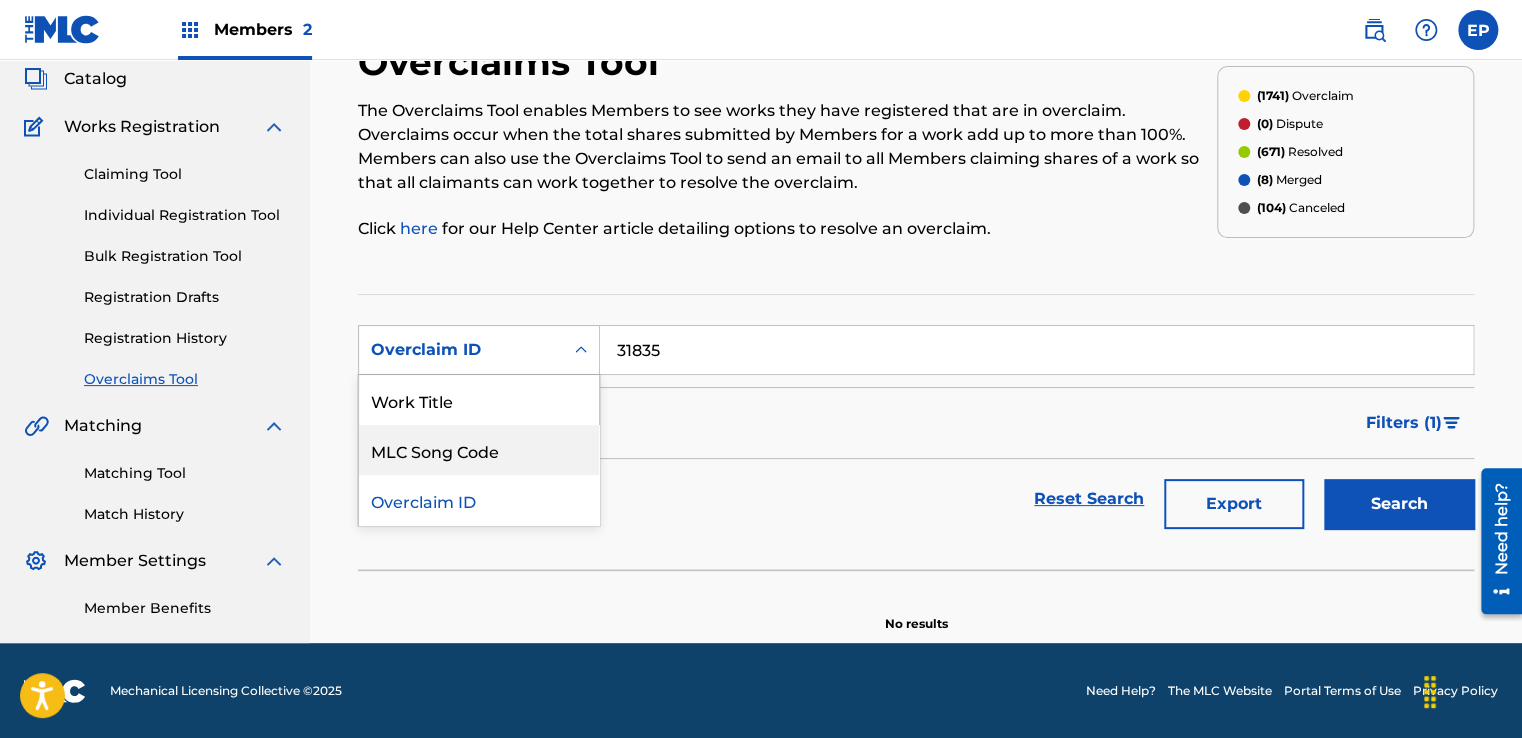 click on "MLC Song Code" at bounding box center (479, 450) 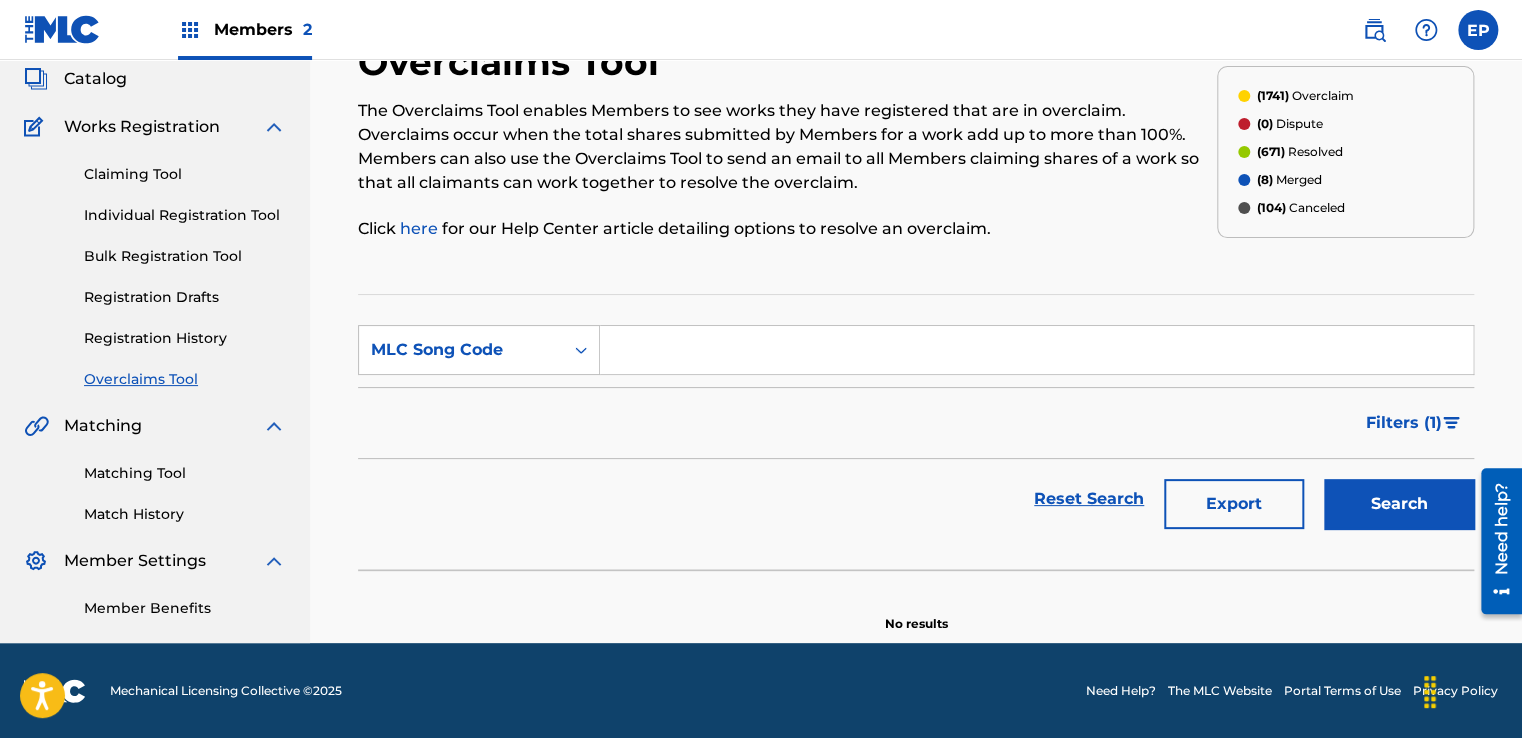 click at bounding box center [1036, 350] 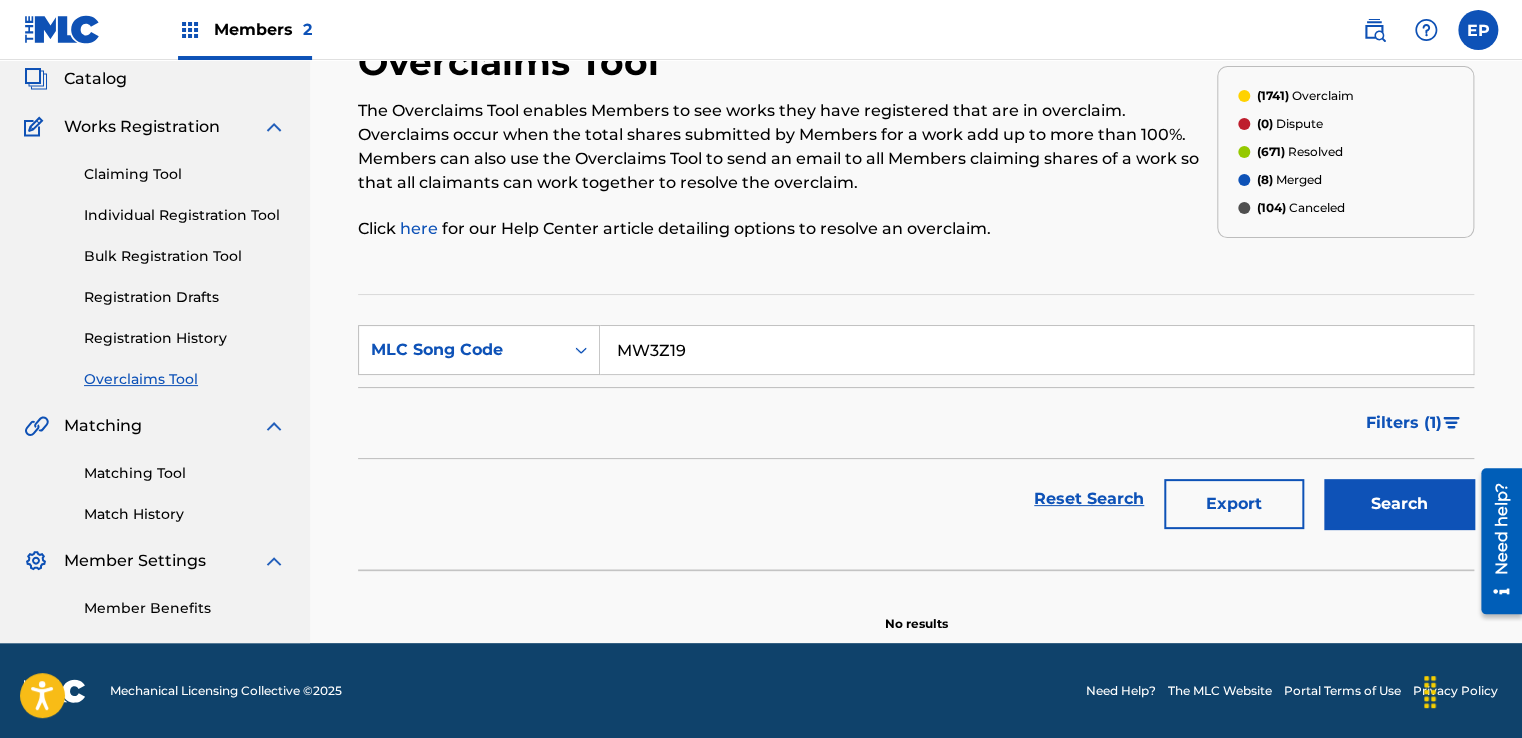 type on "MW3Z19" 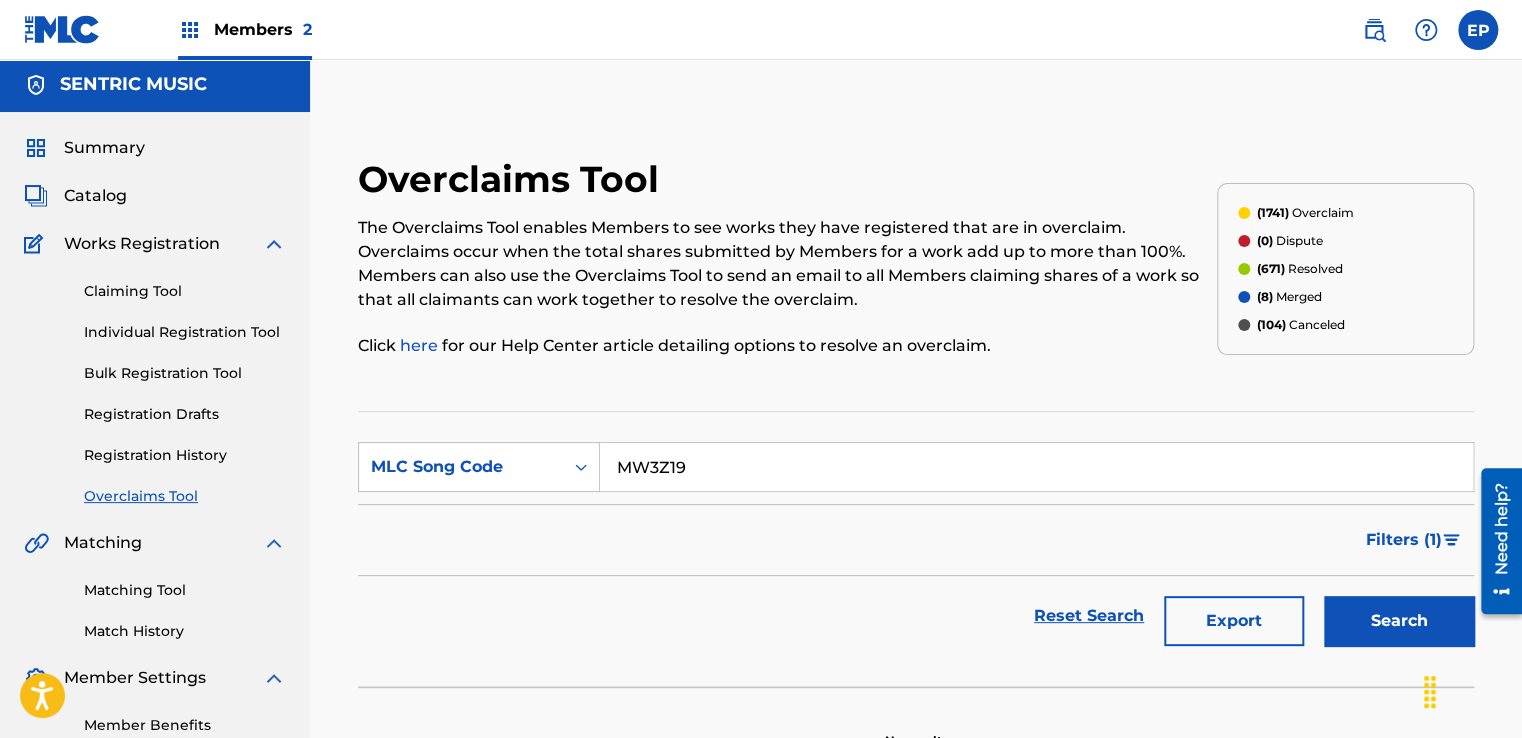 scroll, scrollTop: 0, scrollLeft: 0, axis: both 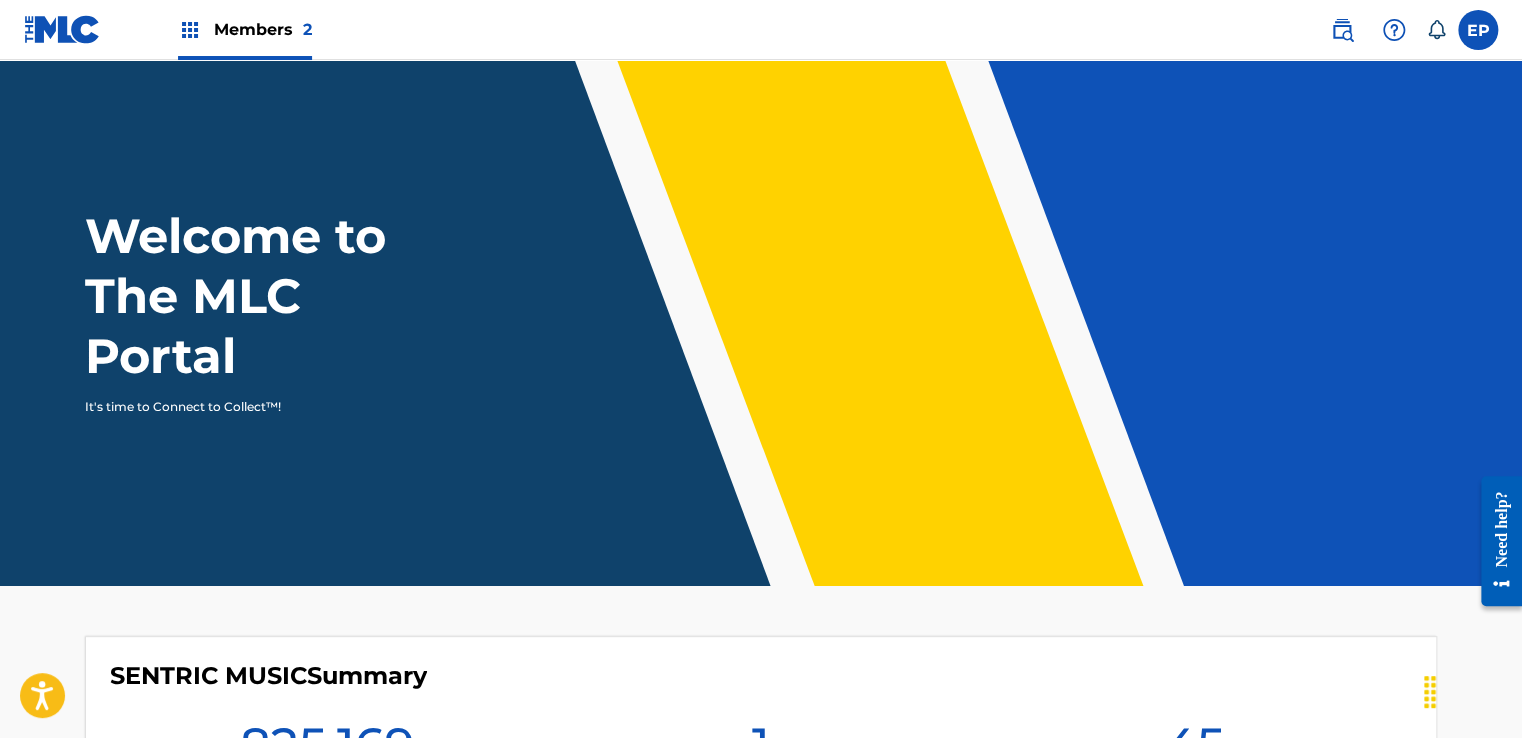 click at bounding box center (1342, 30) 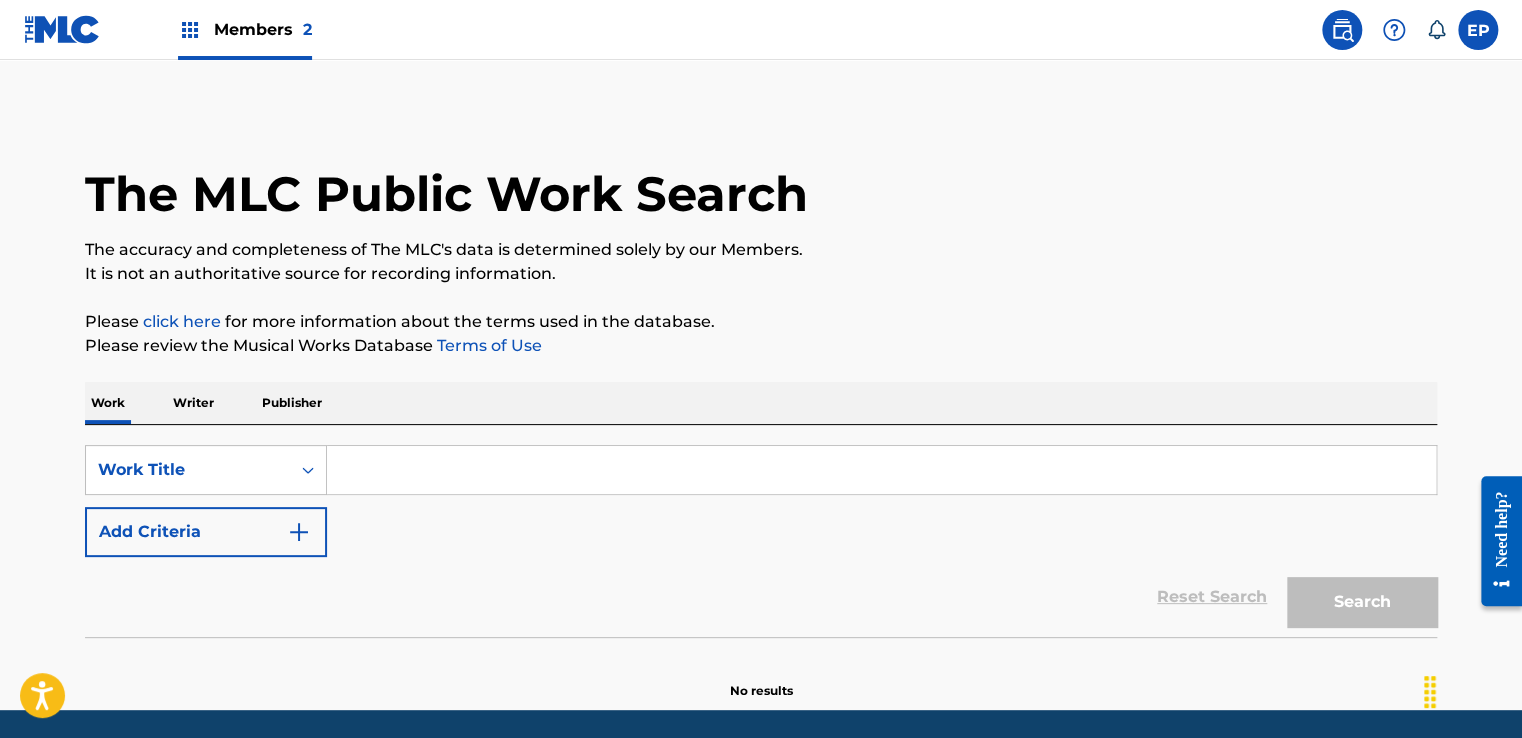 click on "Members    2" at bounding box center (263, 29) 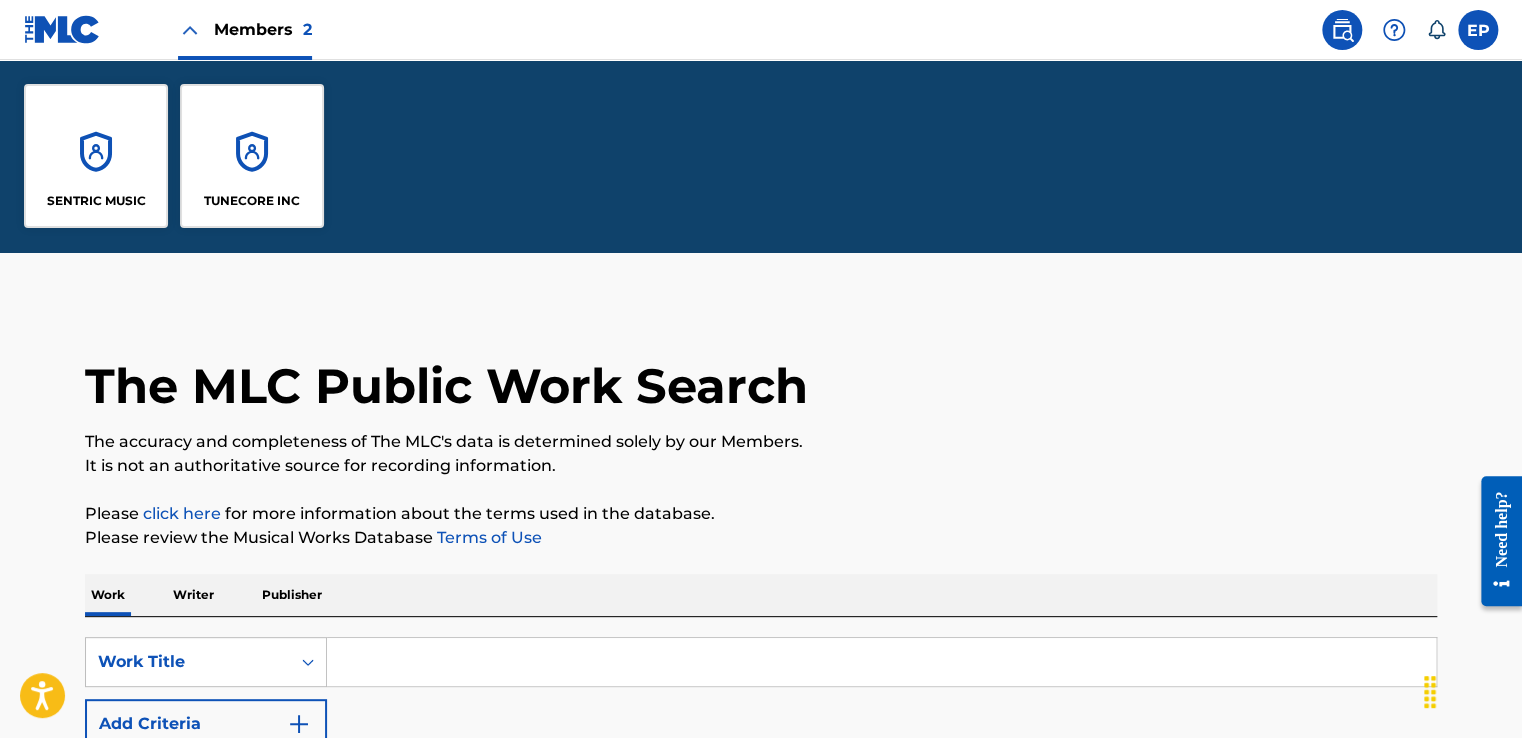 click on "SENTRIC MUSIC" at bounding box center [96, 156] 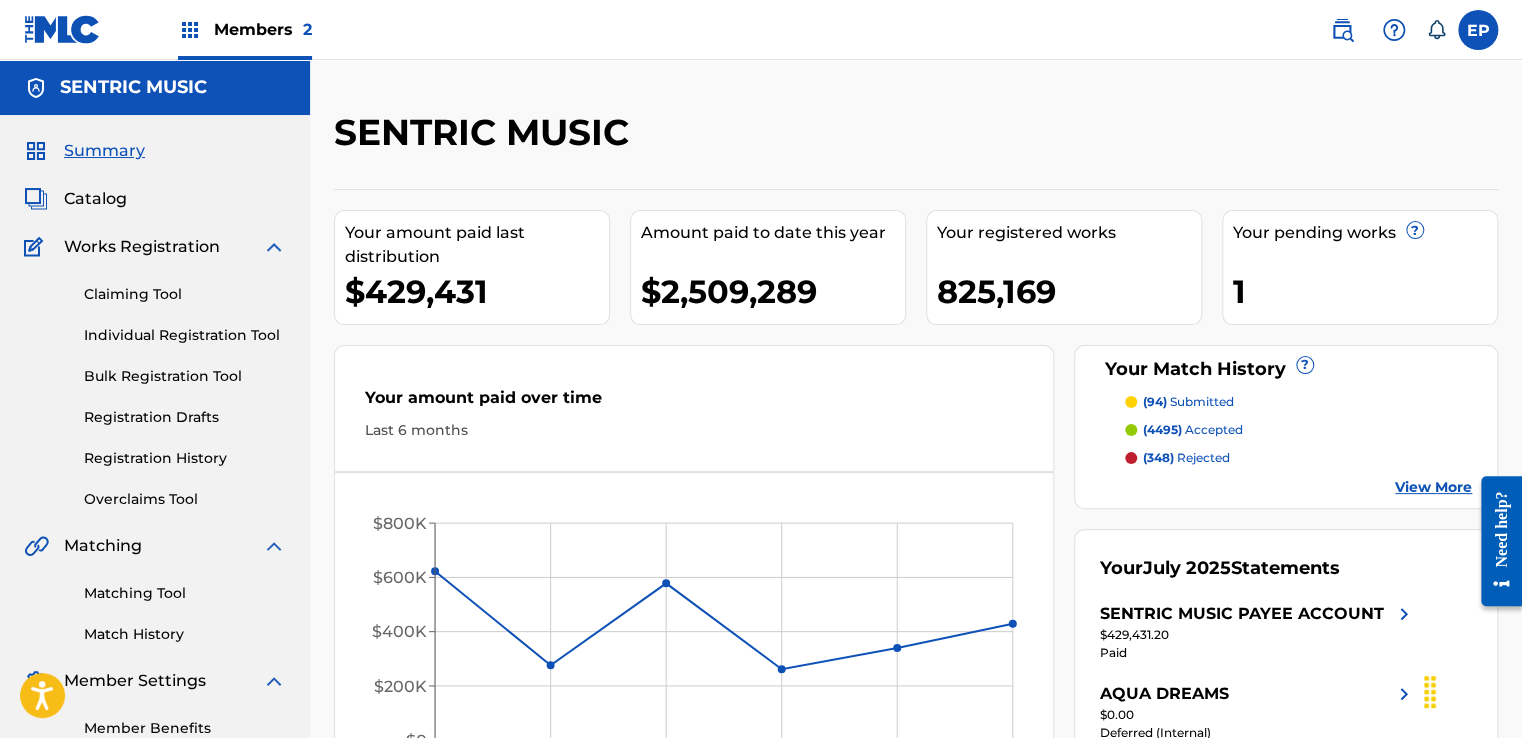 click on "Overclaims Tool" at bounding box center [185, 499] 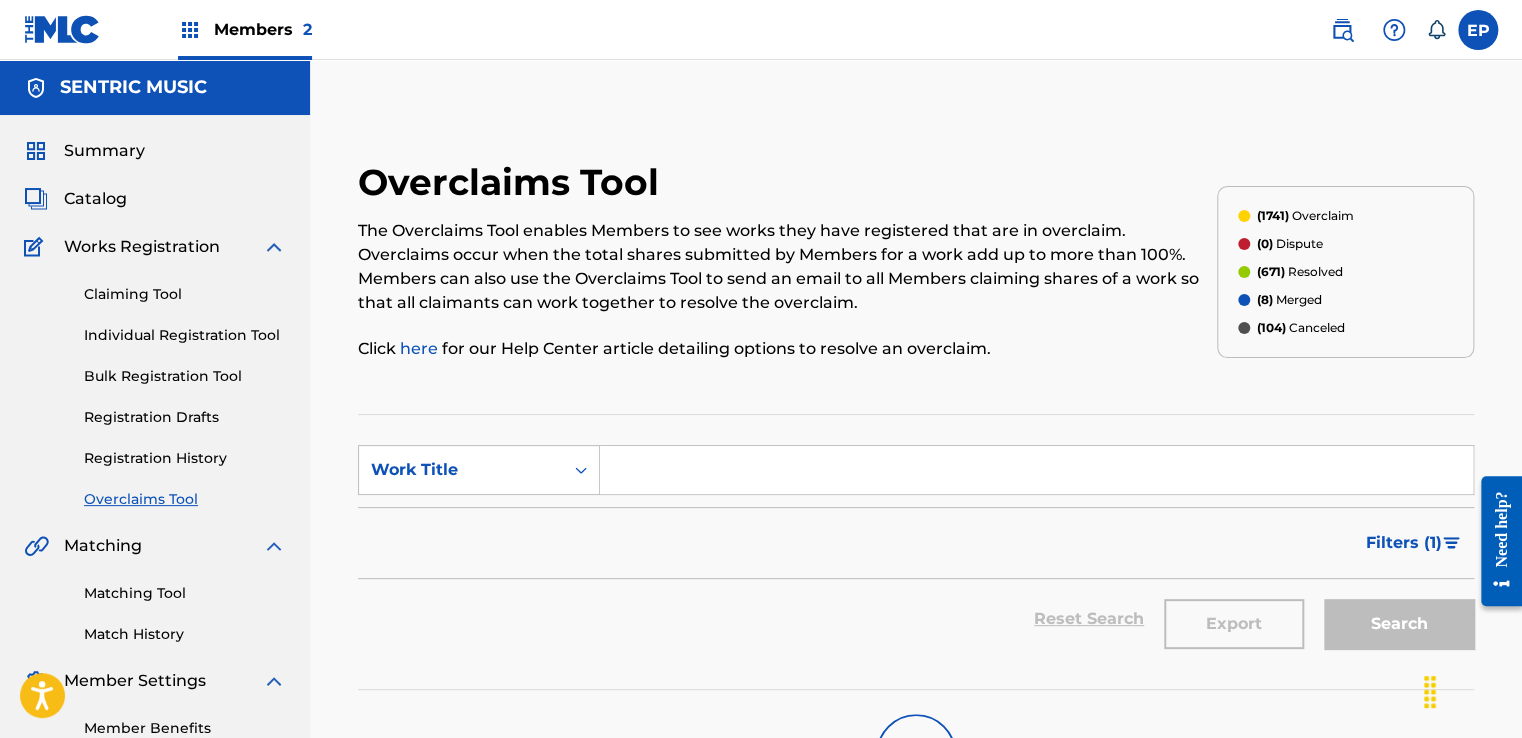 click at bounding box center (1036, 470) 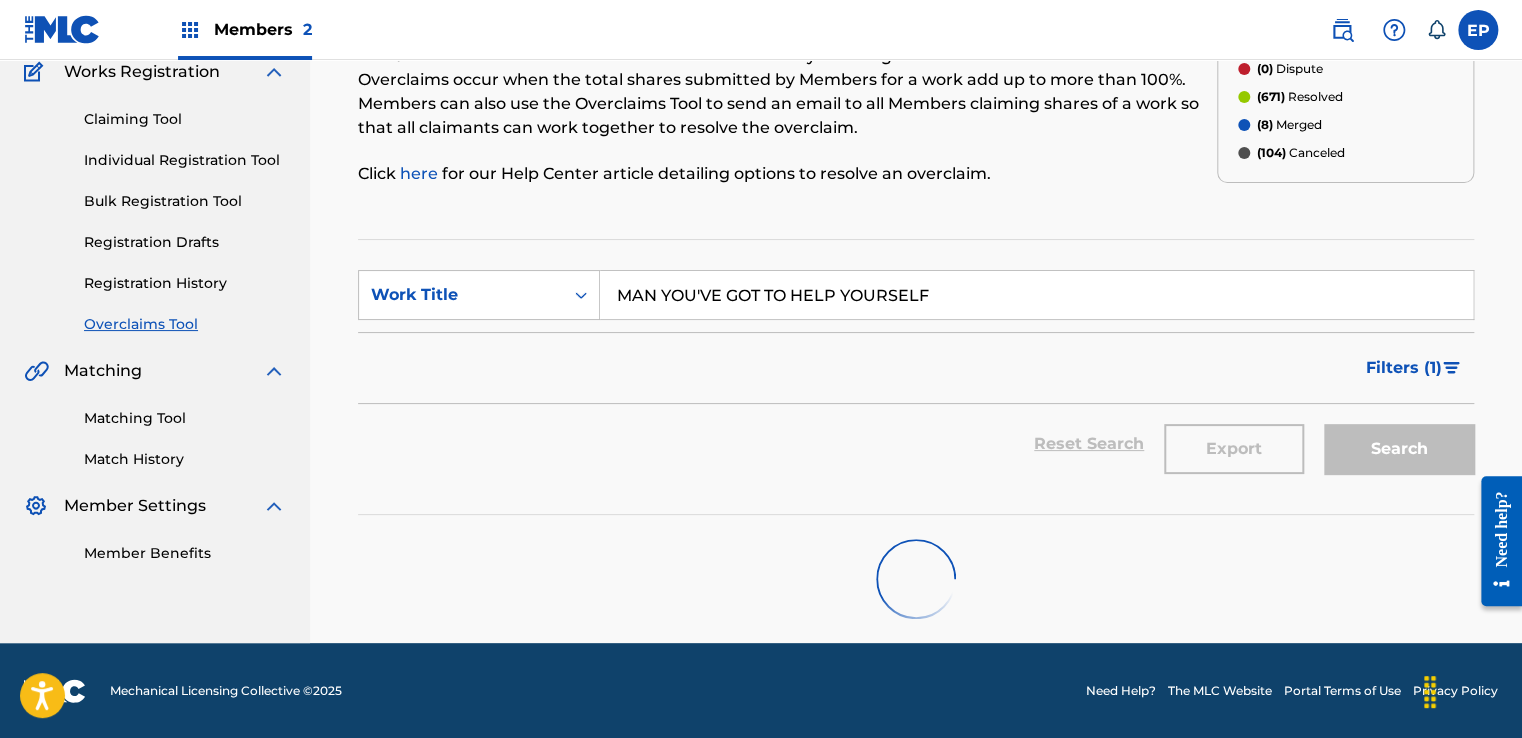 scroll, scrollTop: 75, scrollLeft: 0, axis: vertical 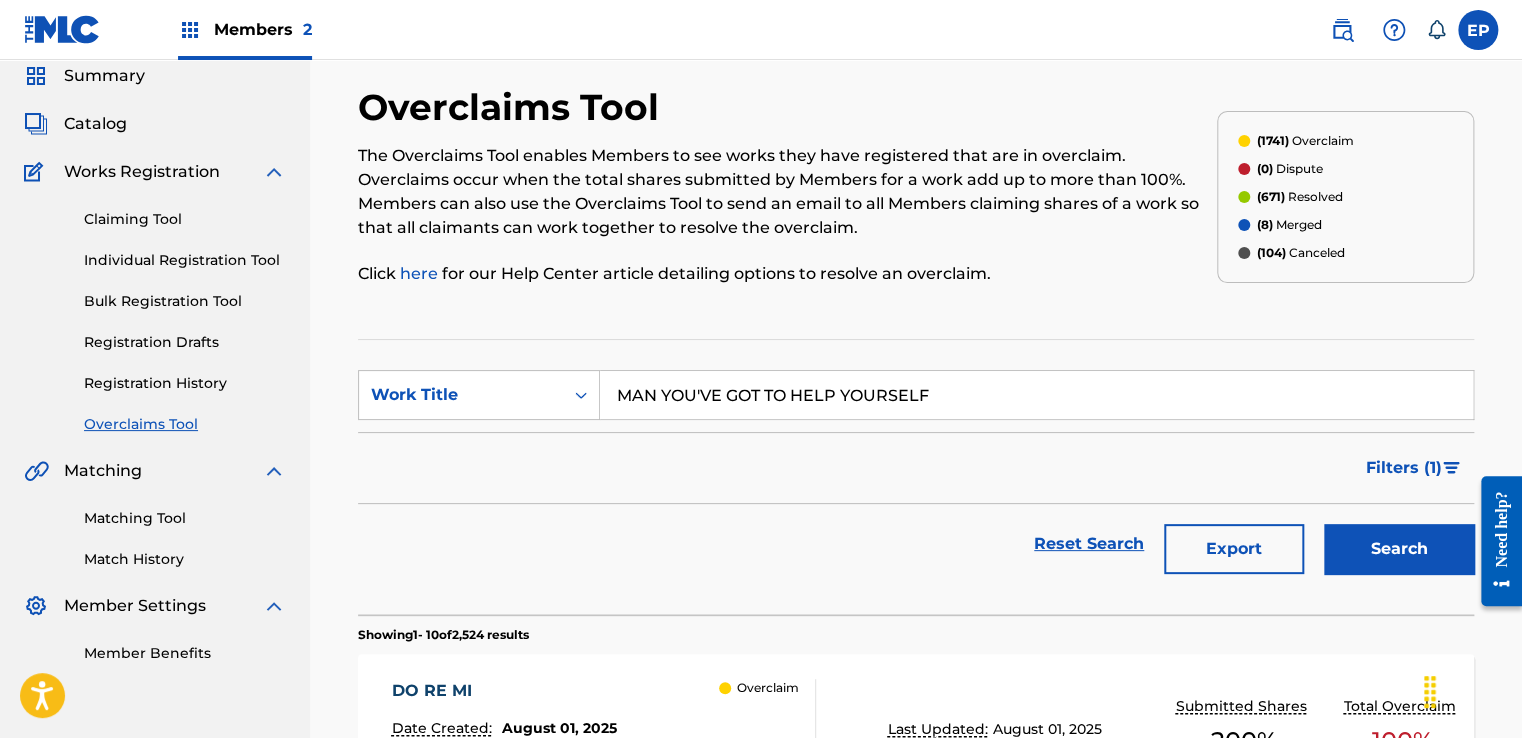 type on "MAN YOU'VE GOT TO HELP YOURSELF" 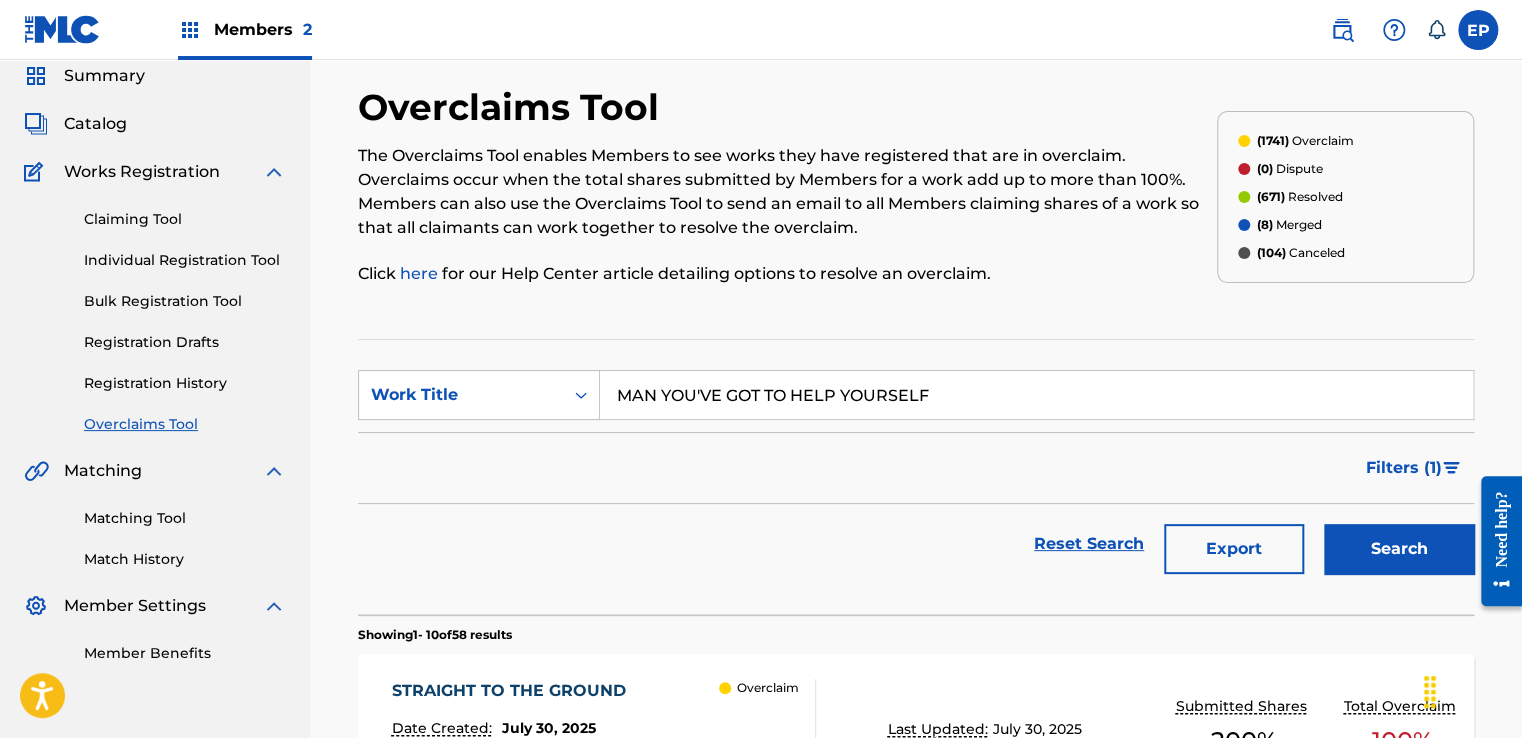 click on "Search" at bounding box center (1399, 549) 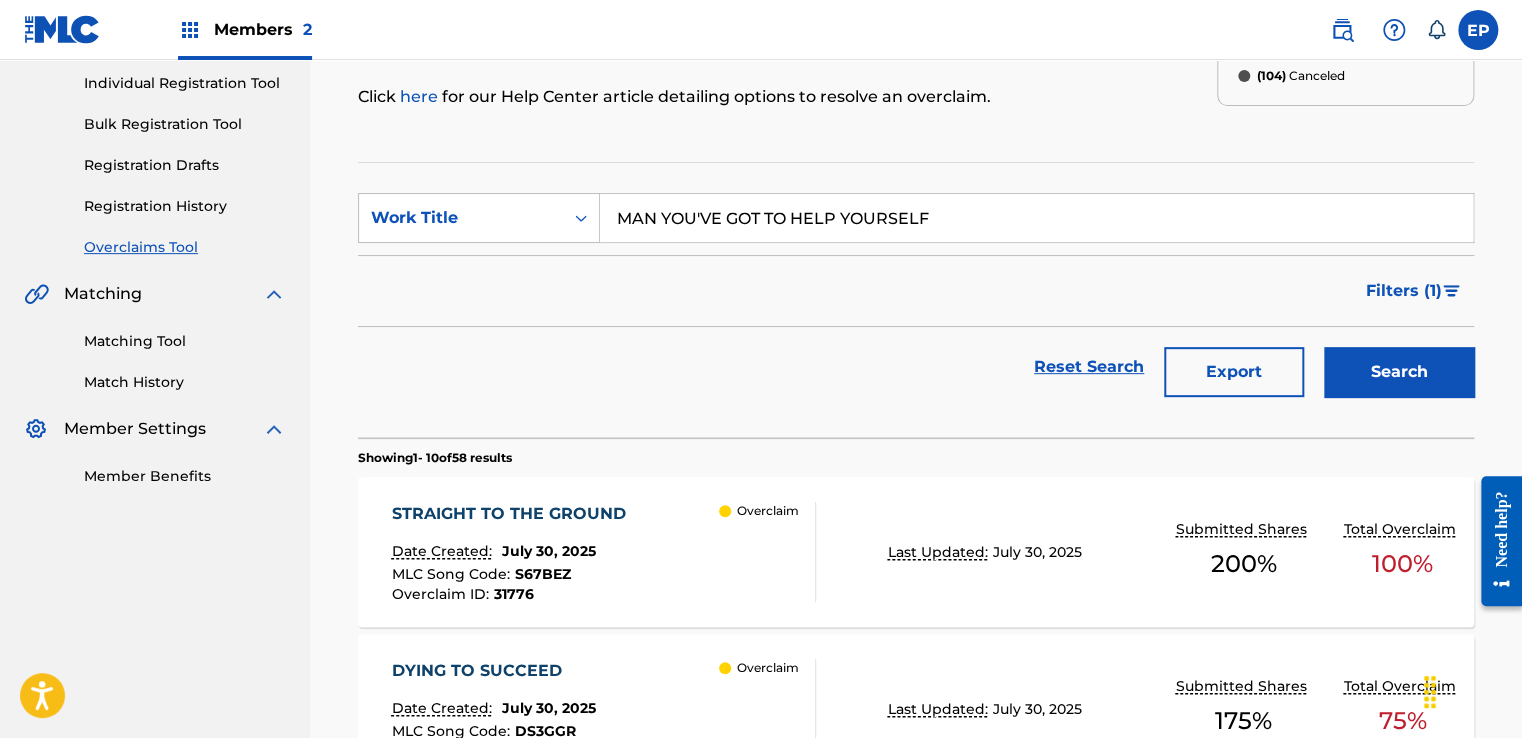 scroll, scrollTop: 0, scrollLeft: 0, axis: both 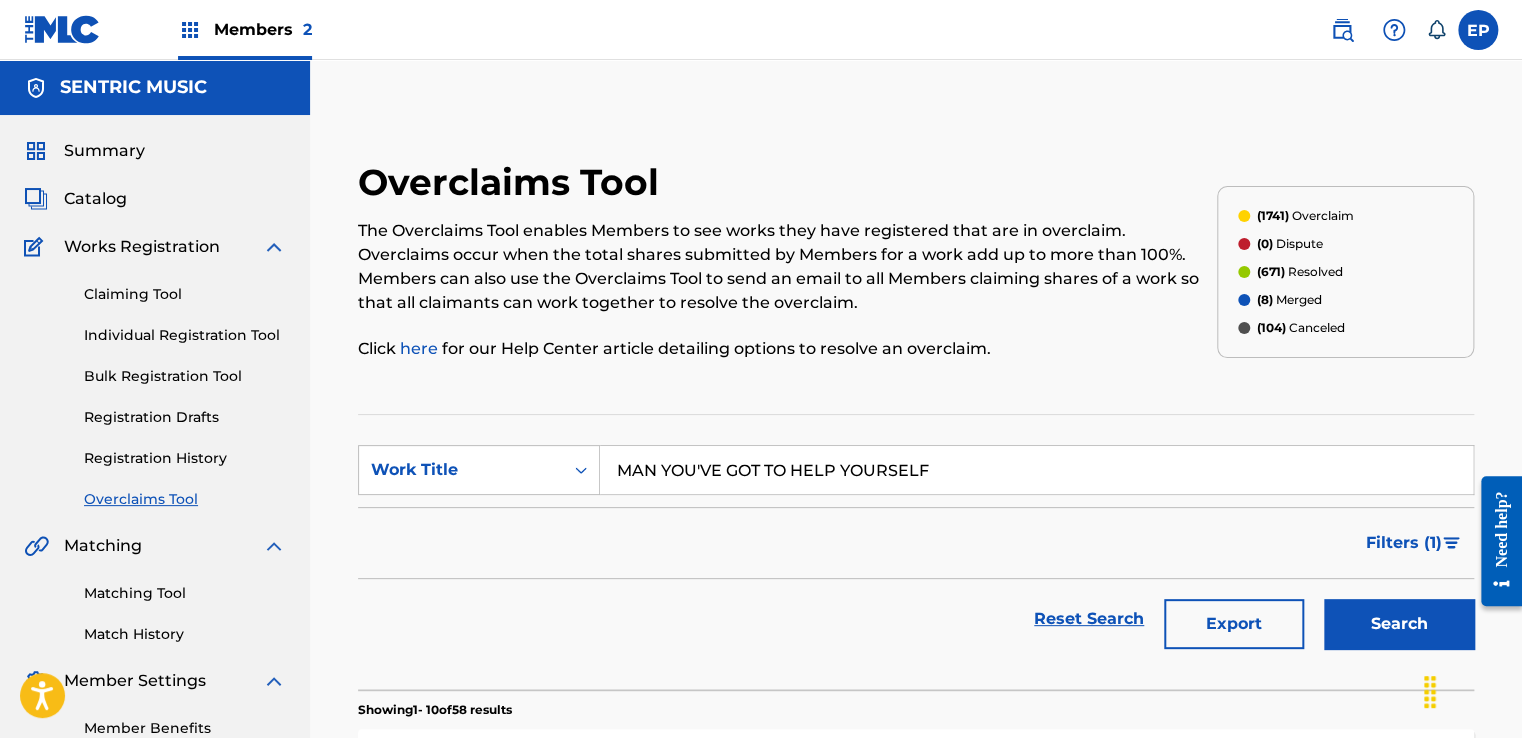 click at bounding box center [1384, 30] 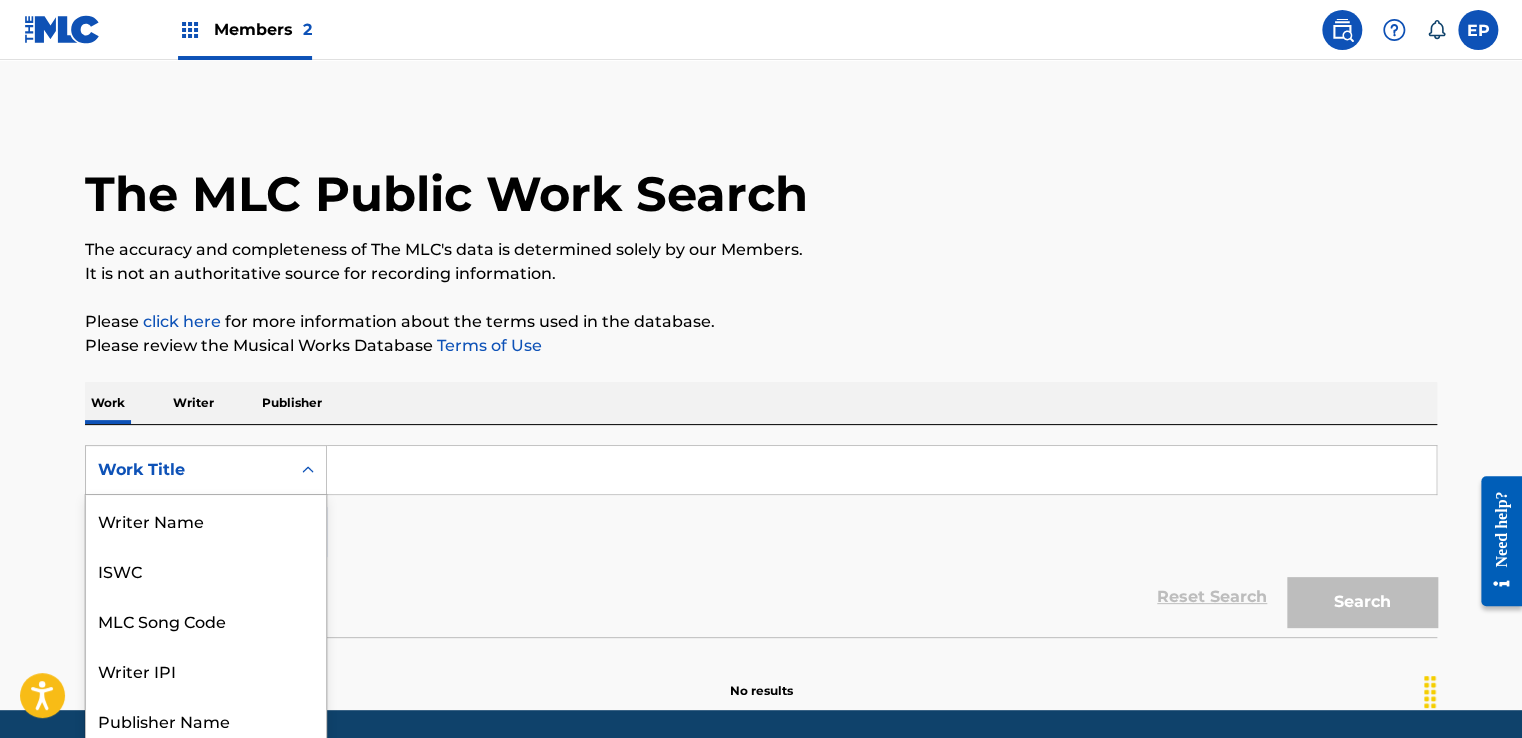 click on "8 results available. Use Up and Down to choose options, press Enter to select the currently focused option, press Escape to exit the menu, press Tab to select the option and exit the menu. Work Title Writer Name ISWC MLC Song Code Writer IPI Publisher Name Publisher IPI MLC Publisher Number Work Title" at bounding box center [206, 470] 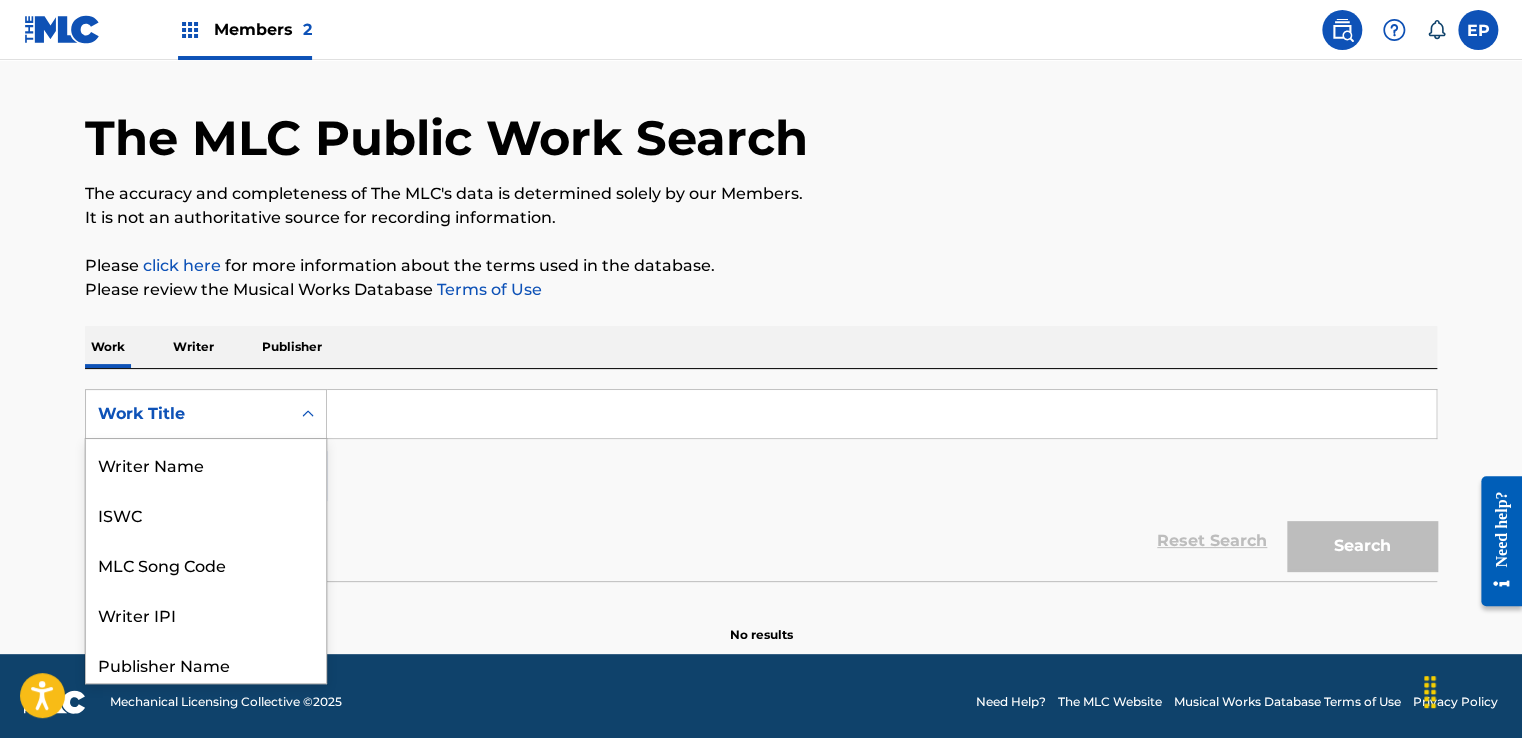 scroll, scrollTop: 100, scrollLeft: 0, axis: vertical 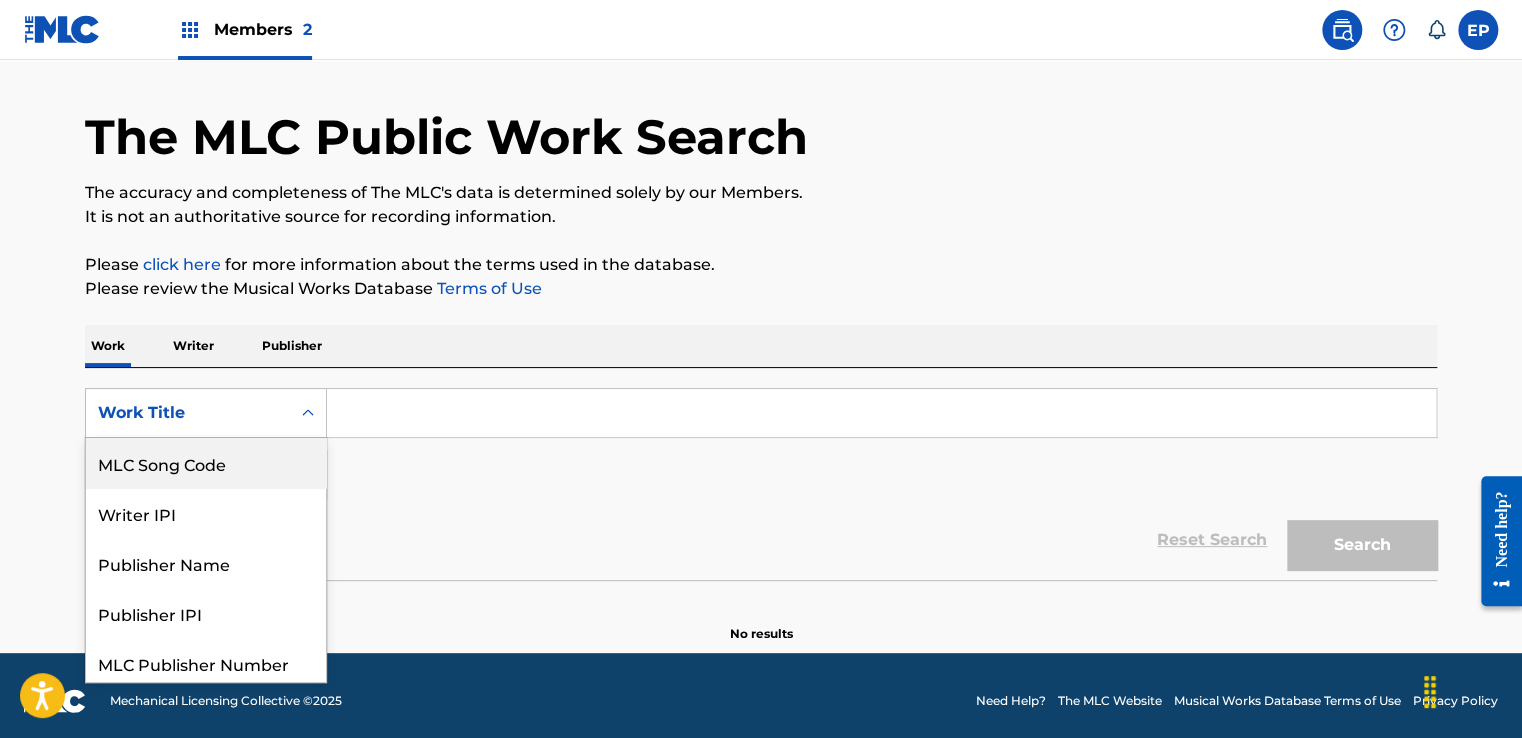 click on "MLC Song Code" at bounding box center [206, 463] 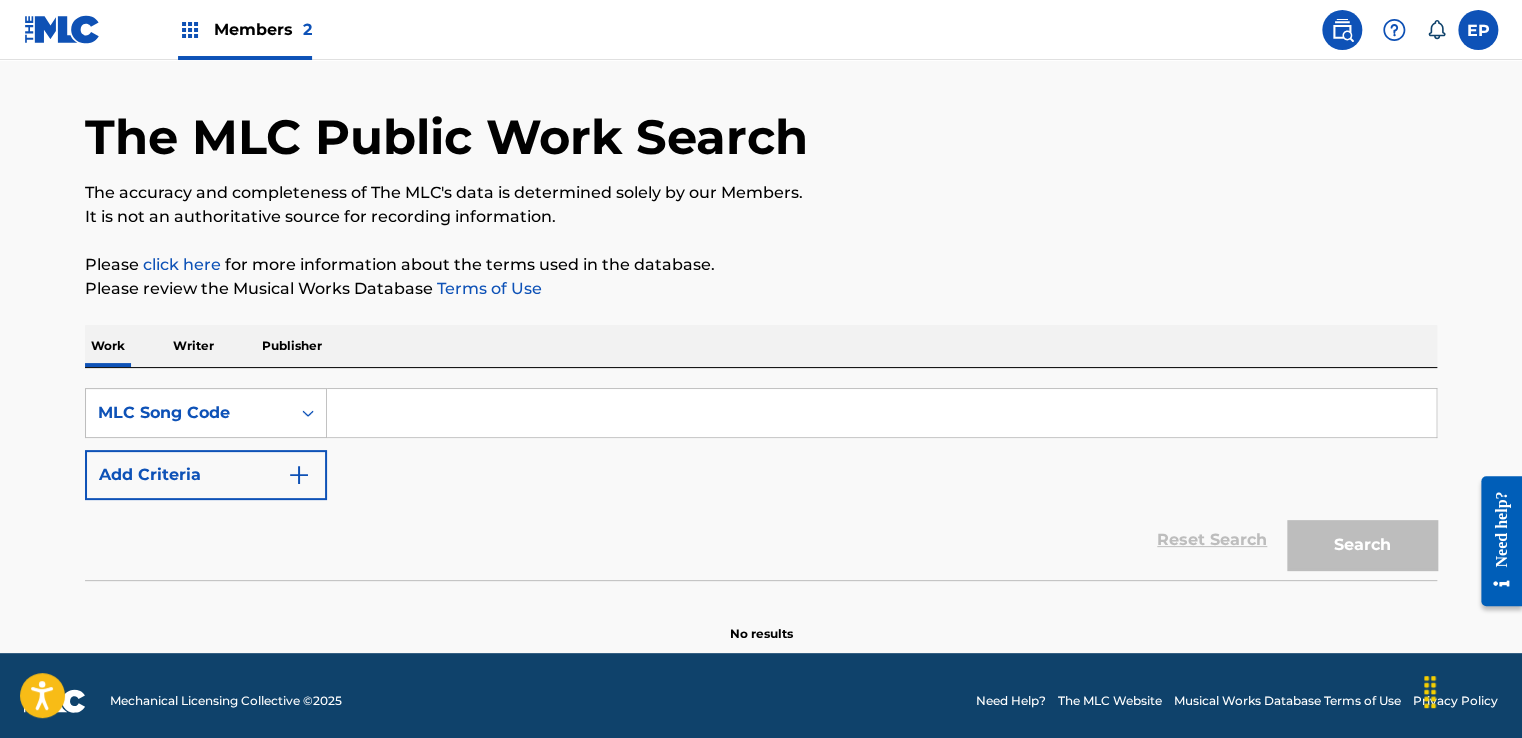 click at bounding box center [881, 413] 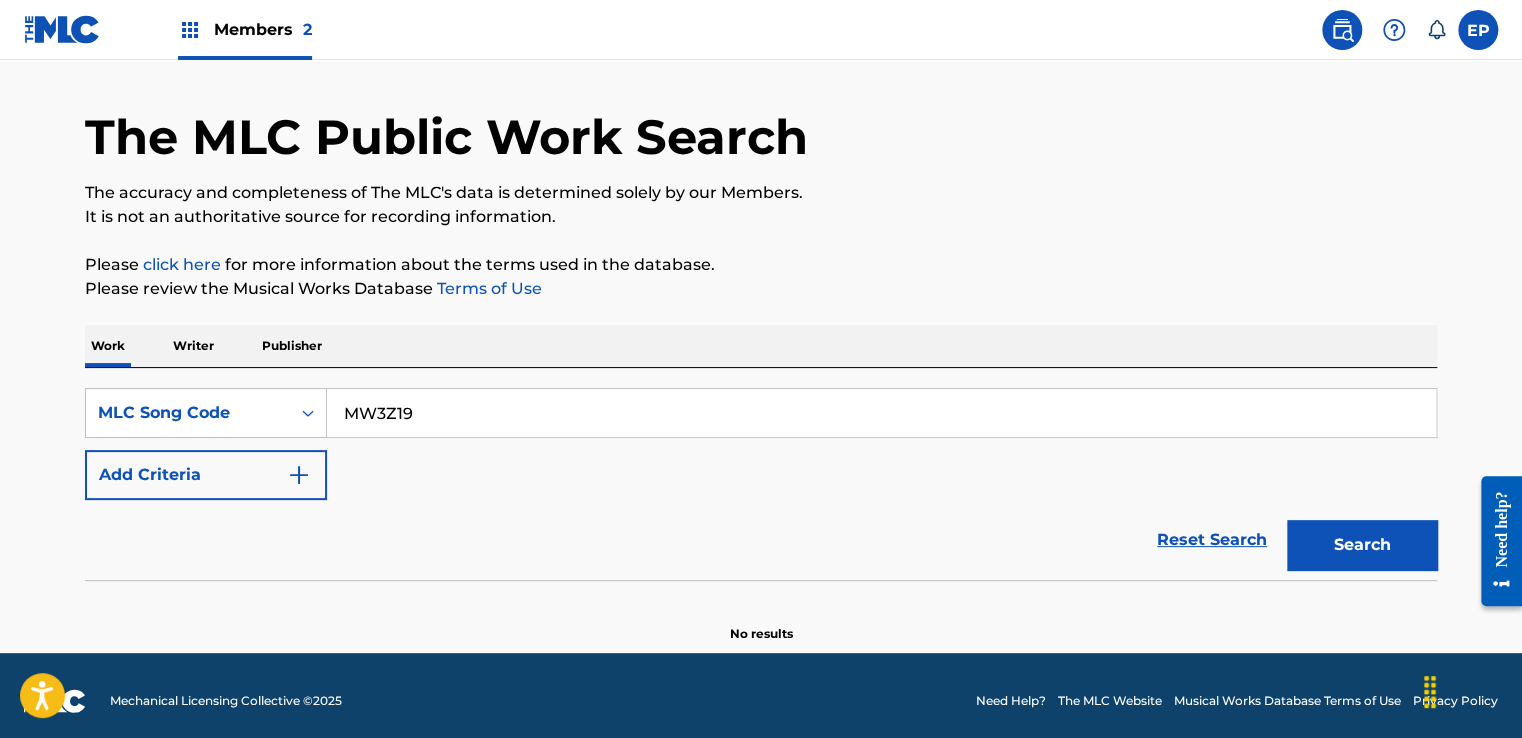 type on "MW3Z19" 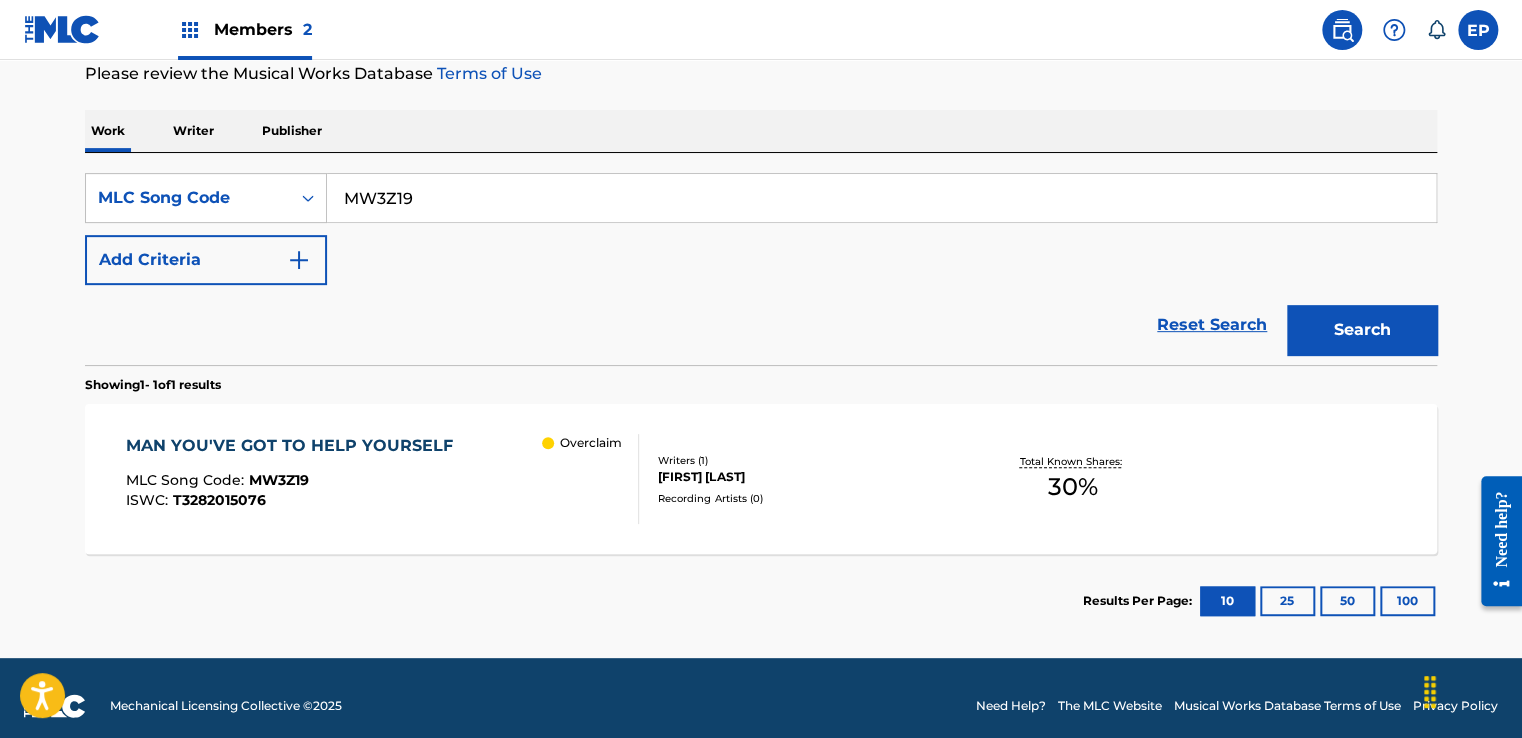 scroll, scrollTop: 287, scrollLeft: 0, axis: vertical 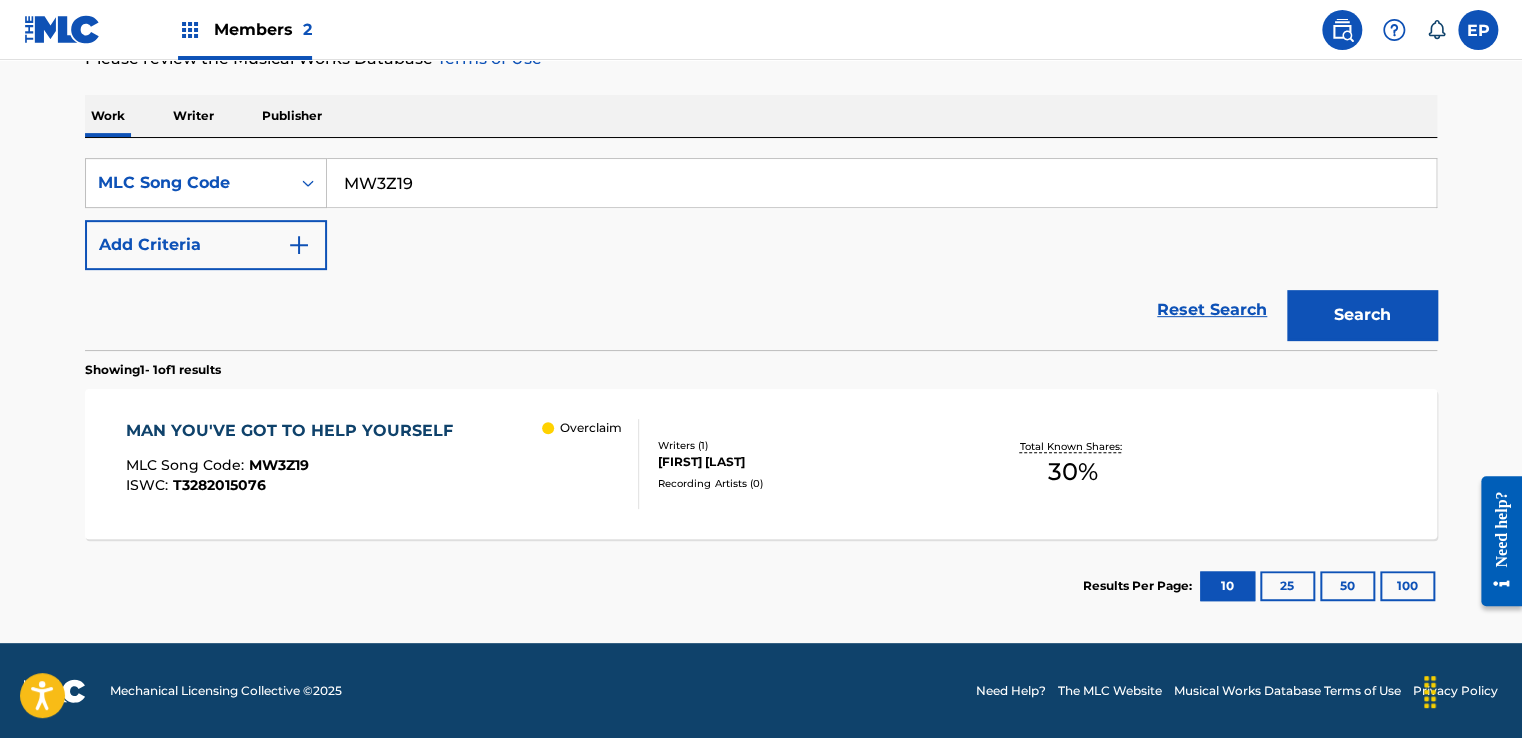 click on "MAN YOU'VE GOT TO HELP YOURSELF MLC Song Code : MW3Z19 ISWC : T3282015076   Overclaim" at bounding box center (383, 464) 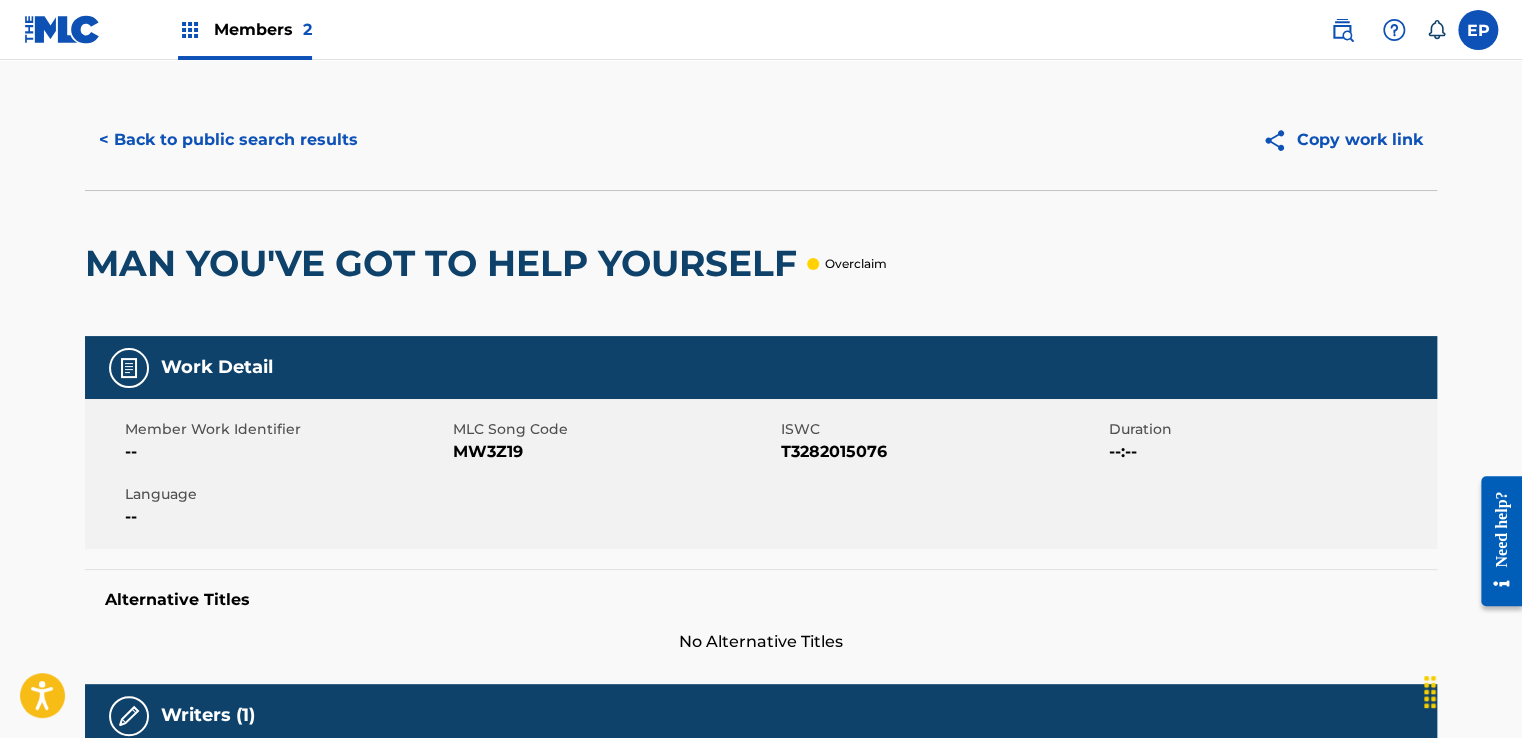 scroll, scrollTop: 0, scrollLeft: 0, axis: both 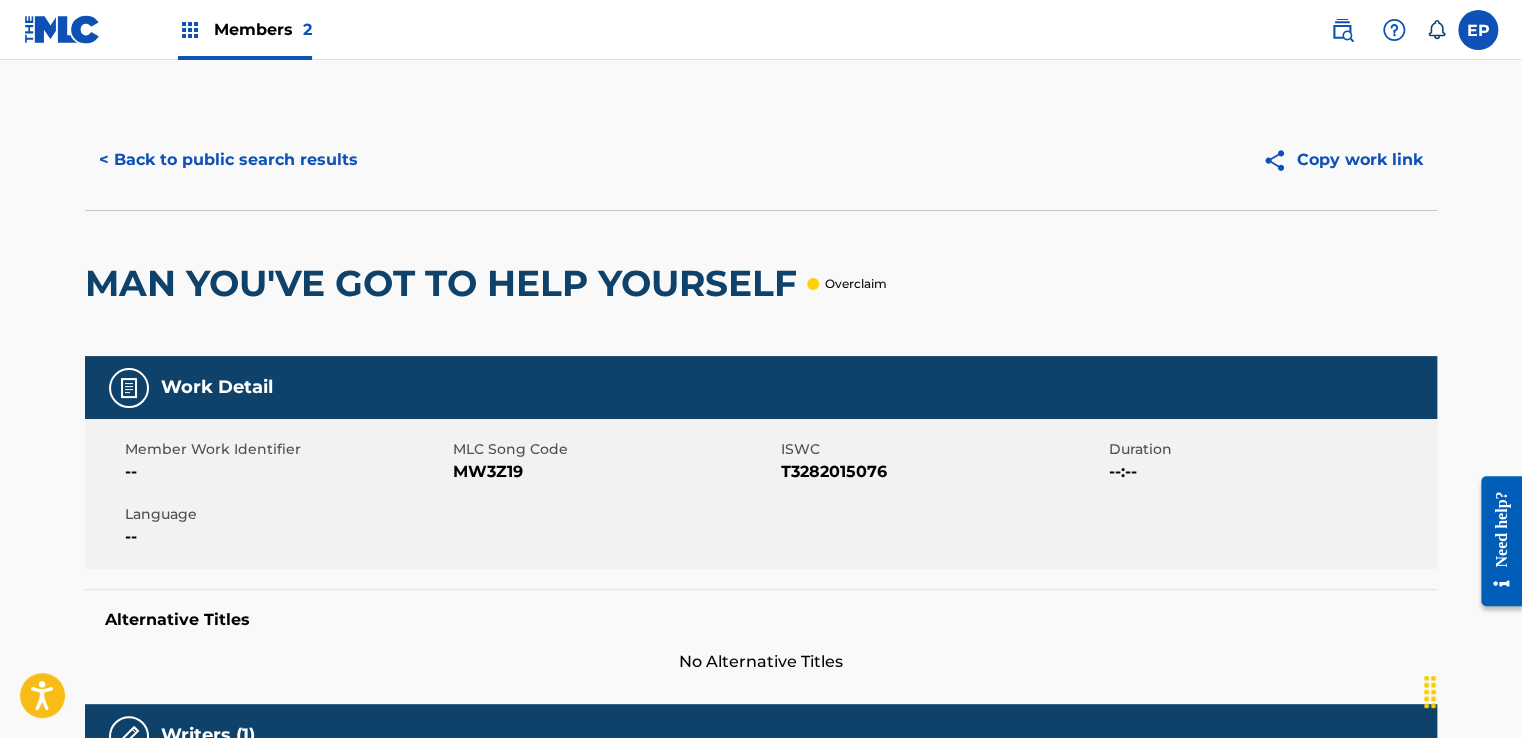 click on "Overclaim" at bounding box center [856, 284] 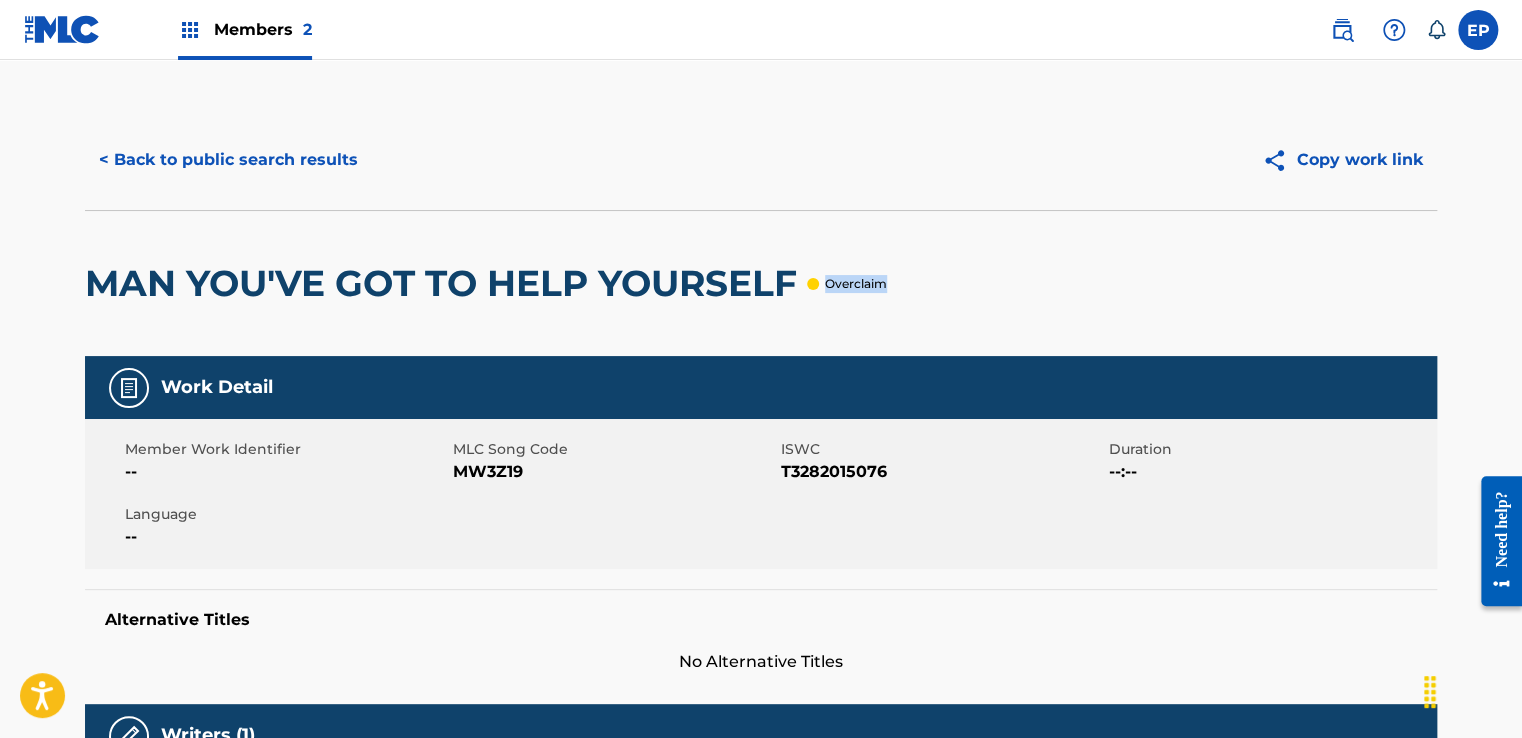 click on "Overclaim" at bounding box center (856, 284) 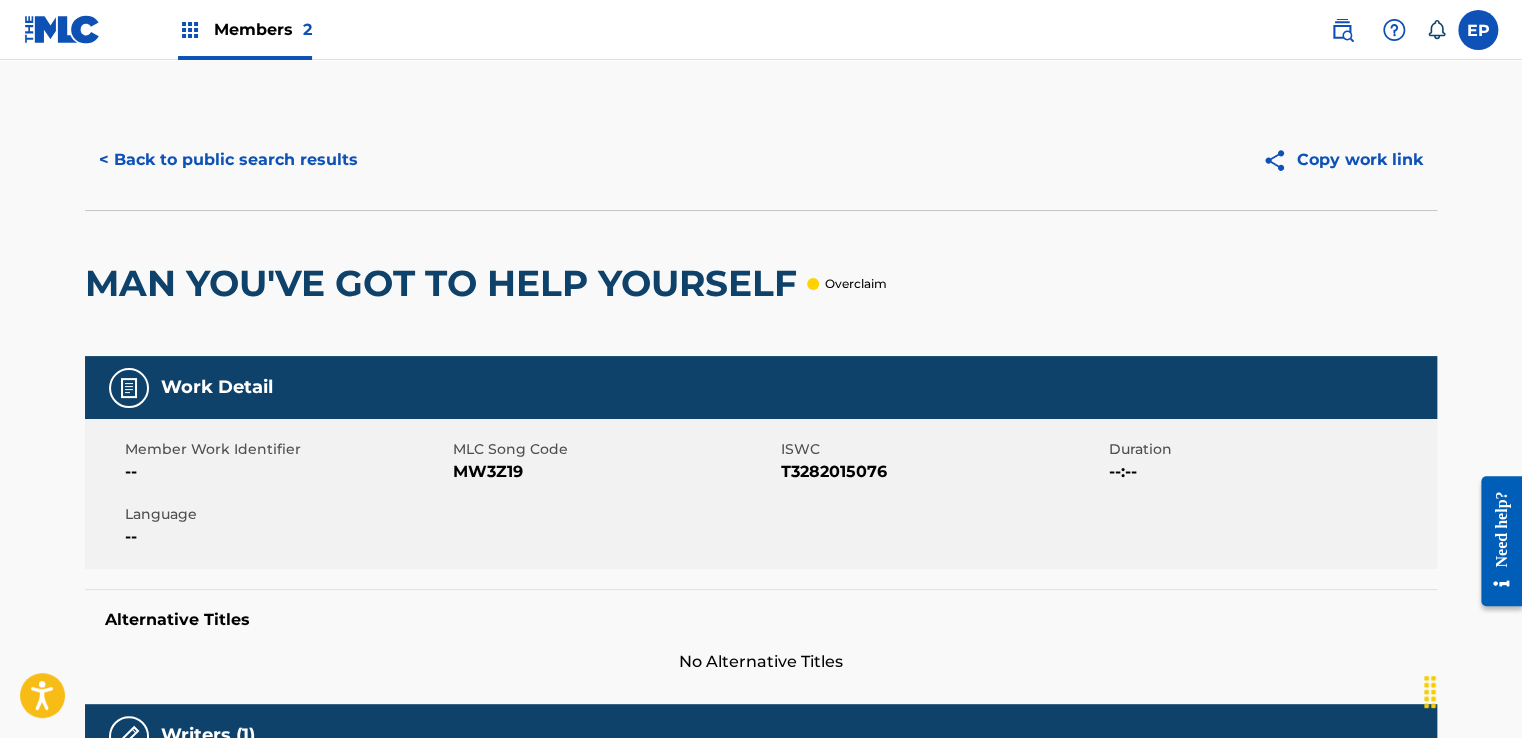 click on "T3282015076" at bounding box center [942, 472] 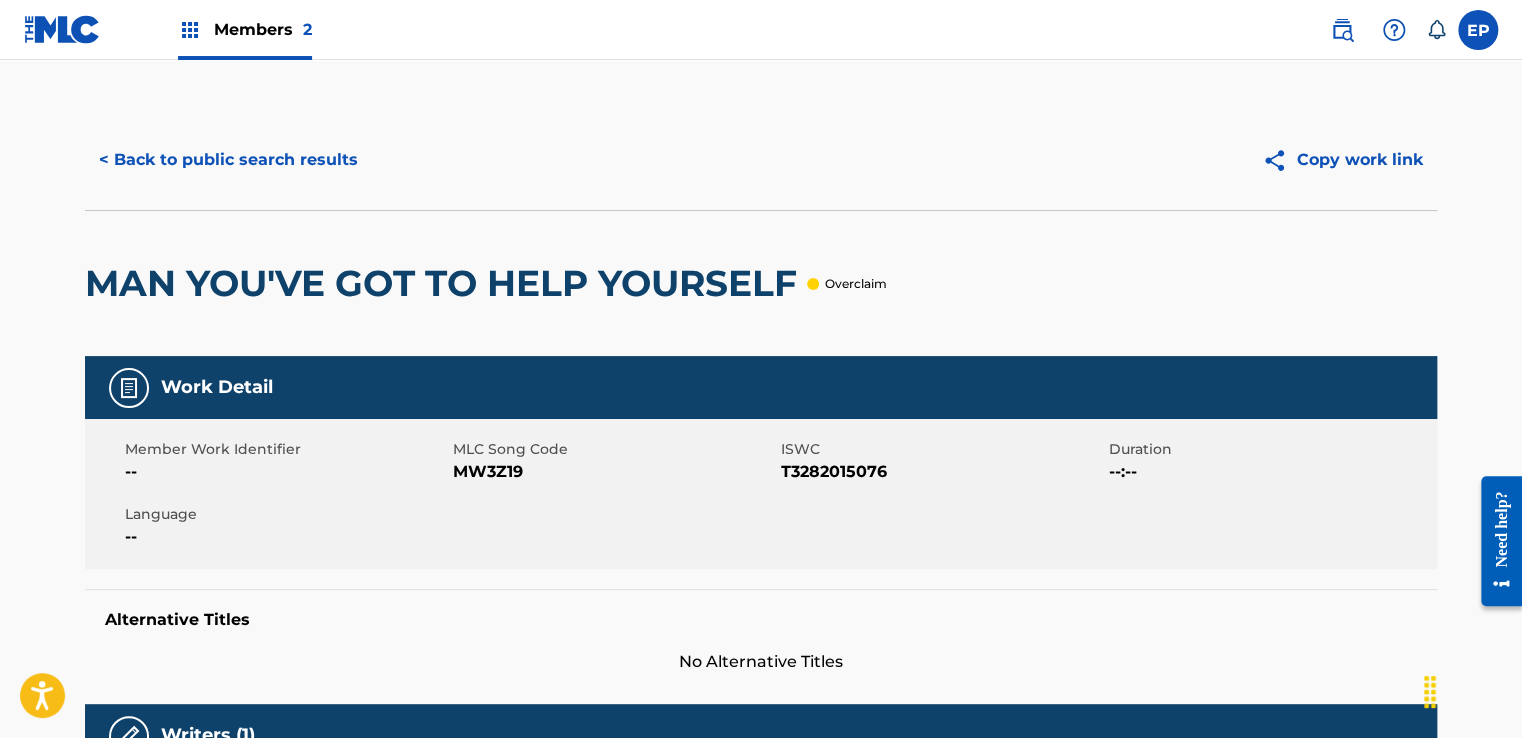 click on "Members    2" at bounding box center (263, 29) 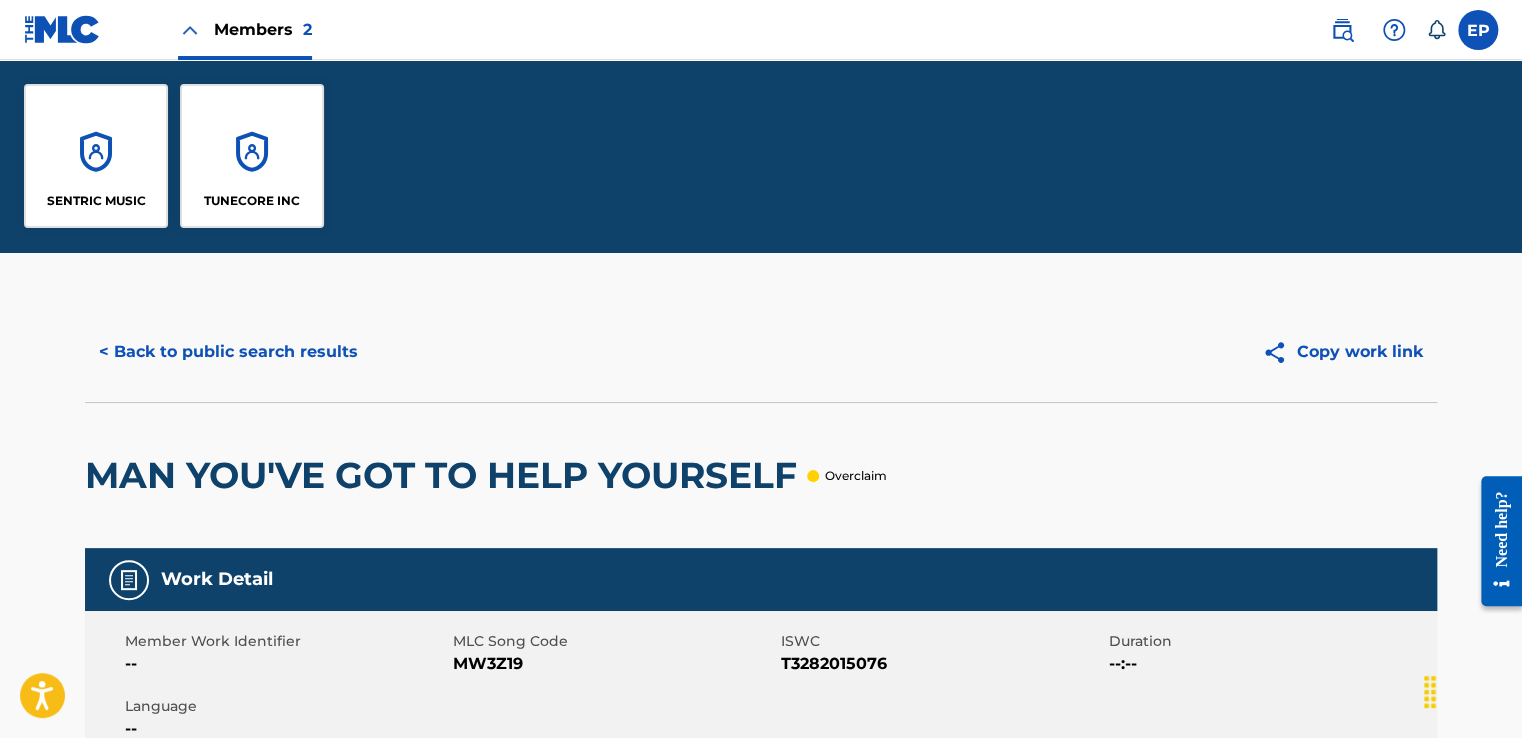 click on "SENTRIC MUSIC" at bounding box center (96, 156) 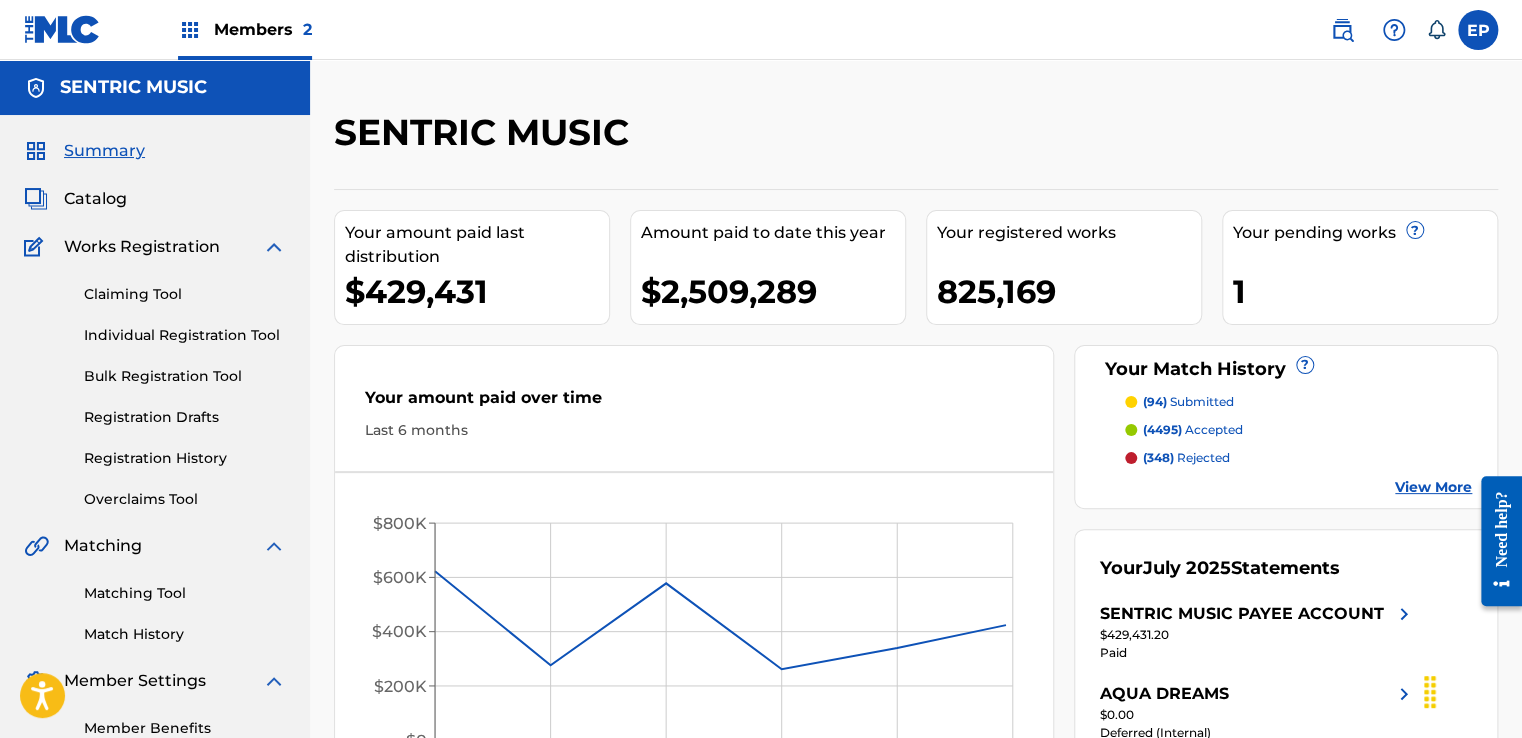 click on "Overclaims Tool" at bounding box center [185, 499] 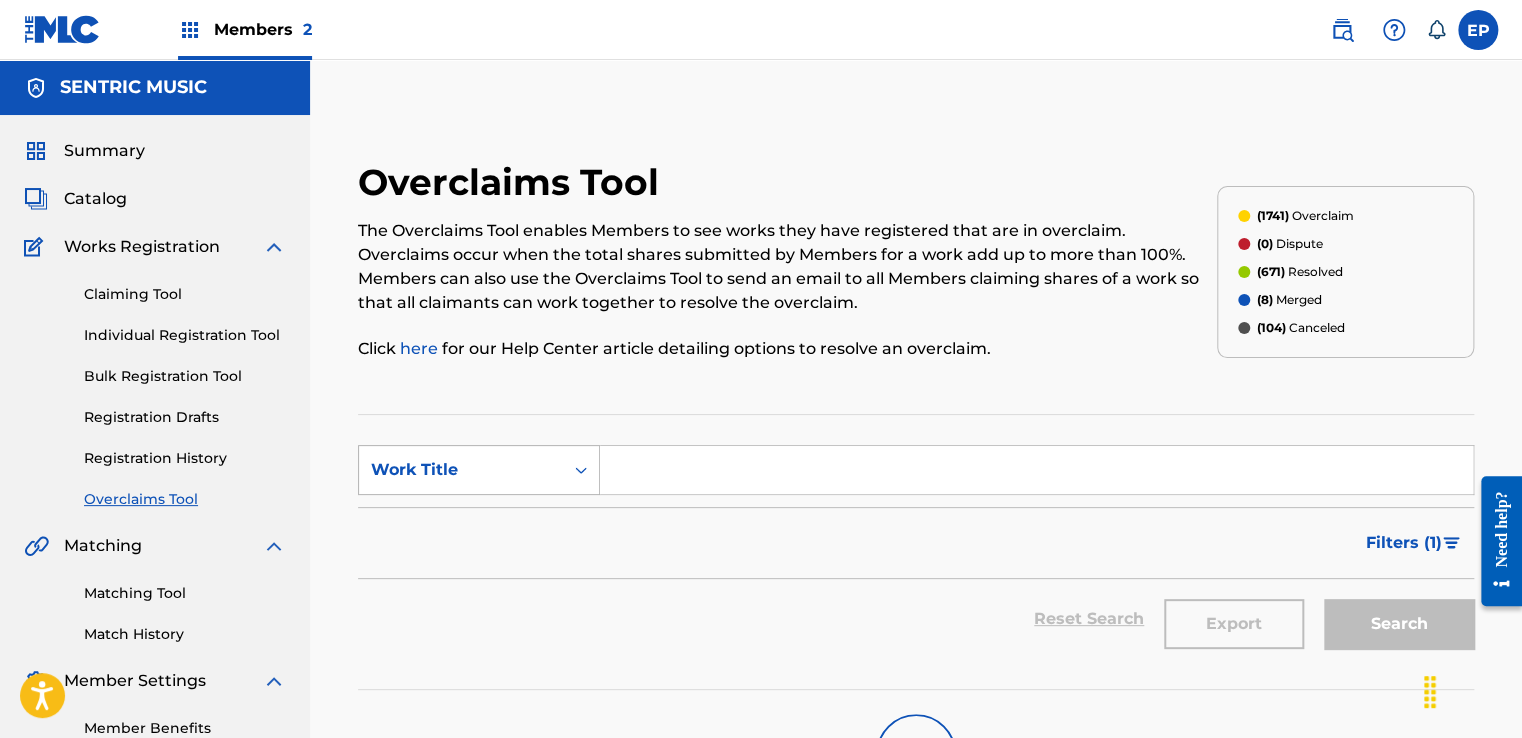 click on "Work Title" at bounding box center (461, 470) 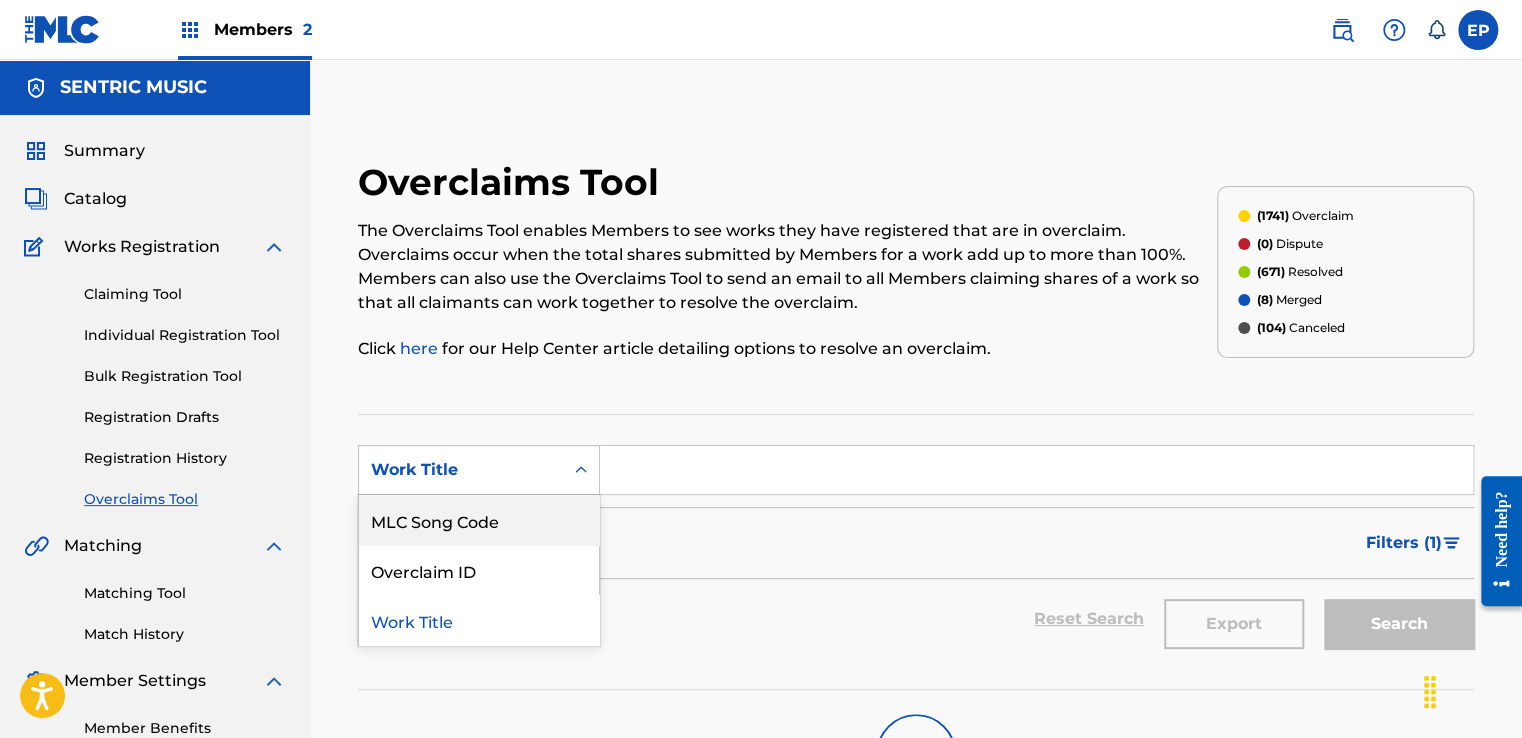 click on "MLC Song Code" at bounding box center [479, 520] 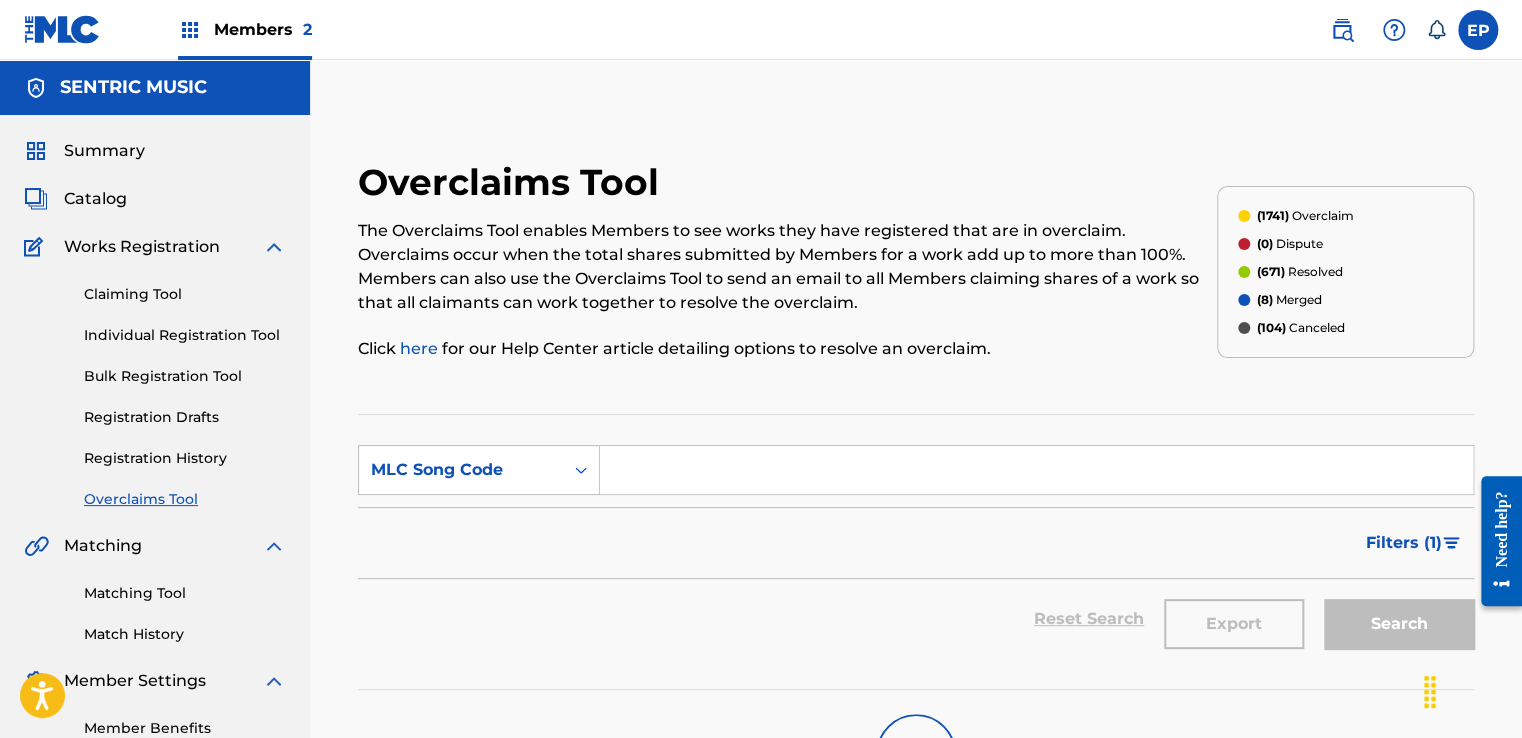 click on "SearchWithCriteriac3af3b27-33a0-486e-86d2-76f5dc7537cb MLC Song Code Filter Status of Overclaim Overclaim Dispute Resolved Merged Canceled Sort By Most Recent Overclaim Remaining Action Time Document Status Document Needed Document Pending Review Document Accepted Amendment Status Document Needed Document Pending Review Document Accepted Remove Filters Apply Filters Filters ( 1 ) Reset Search Export Search" at bounding box center [916, 552] 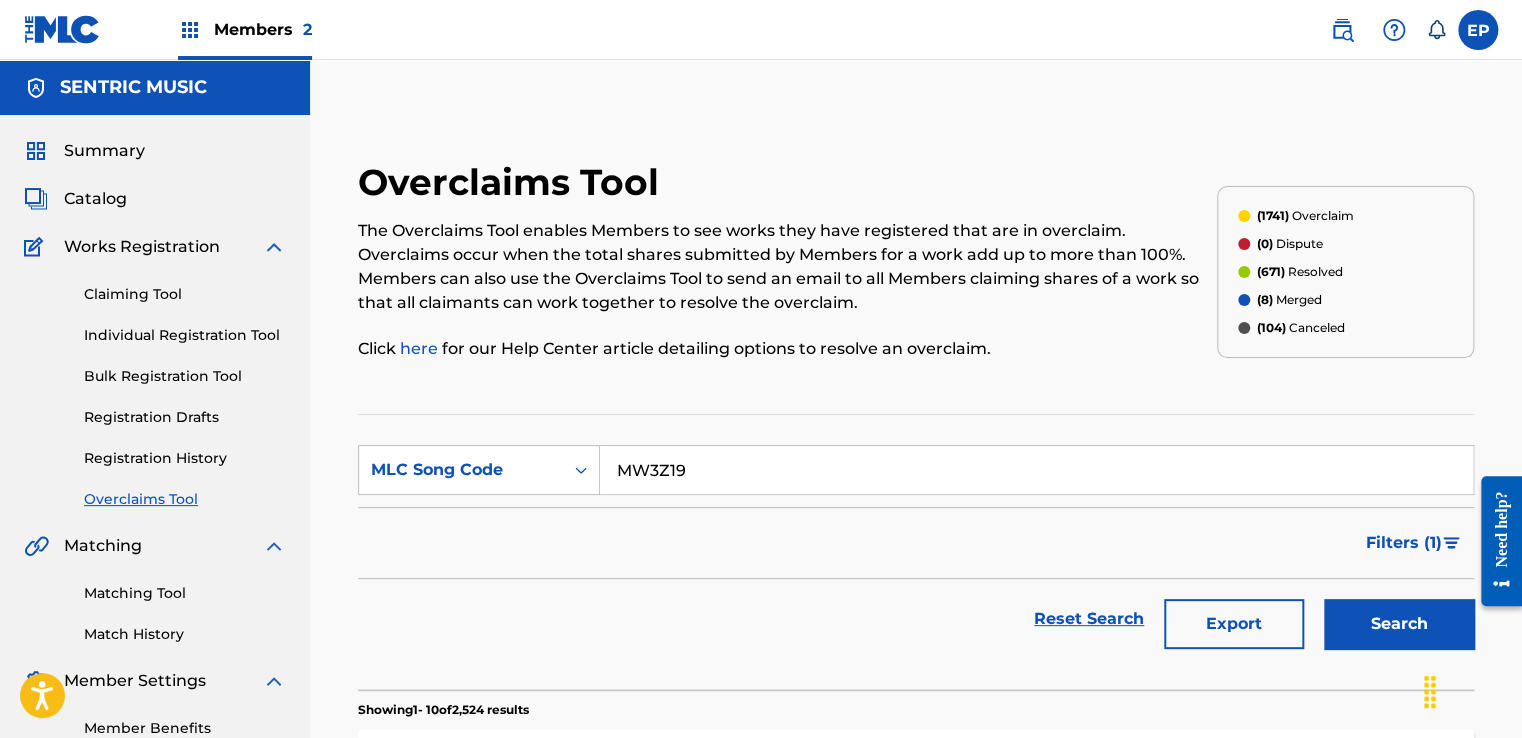 type on "MW3Z19" 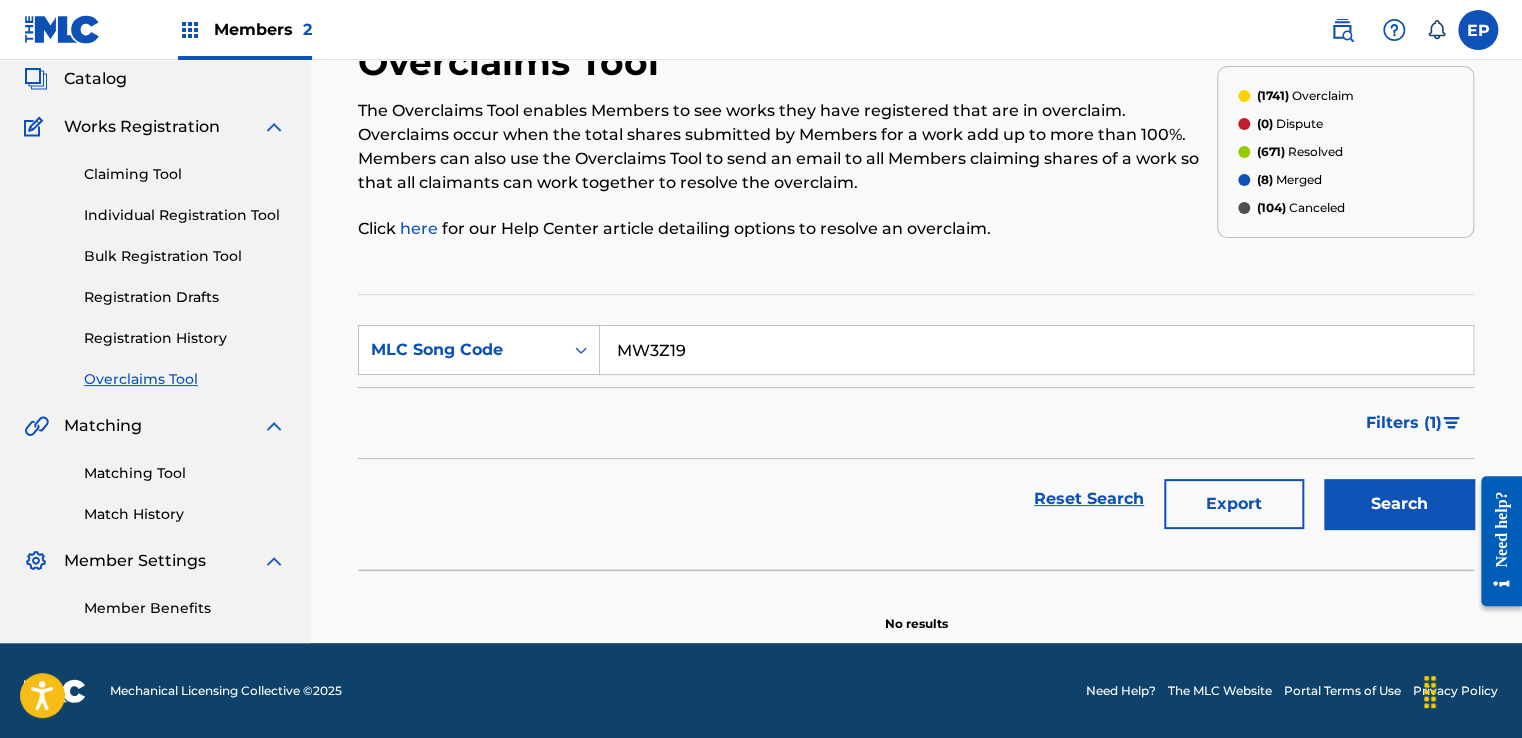 scroll, scrollTop: 0, scrollLeft: 0, axis: both 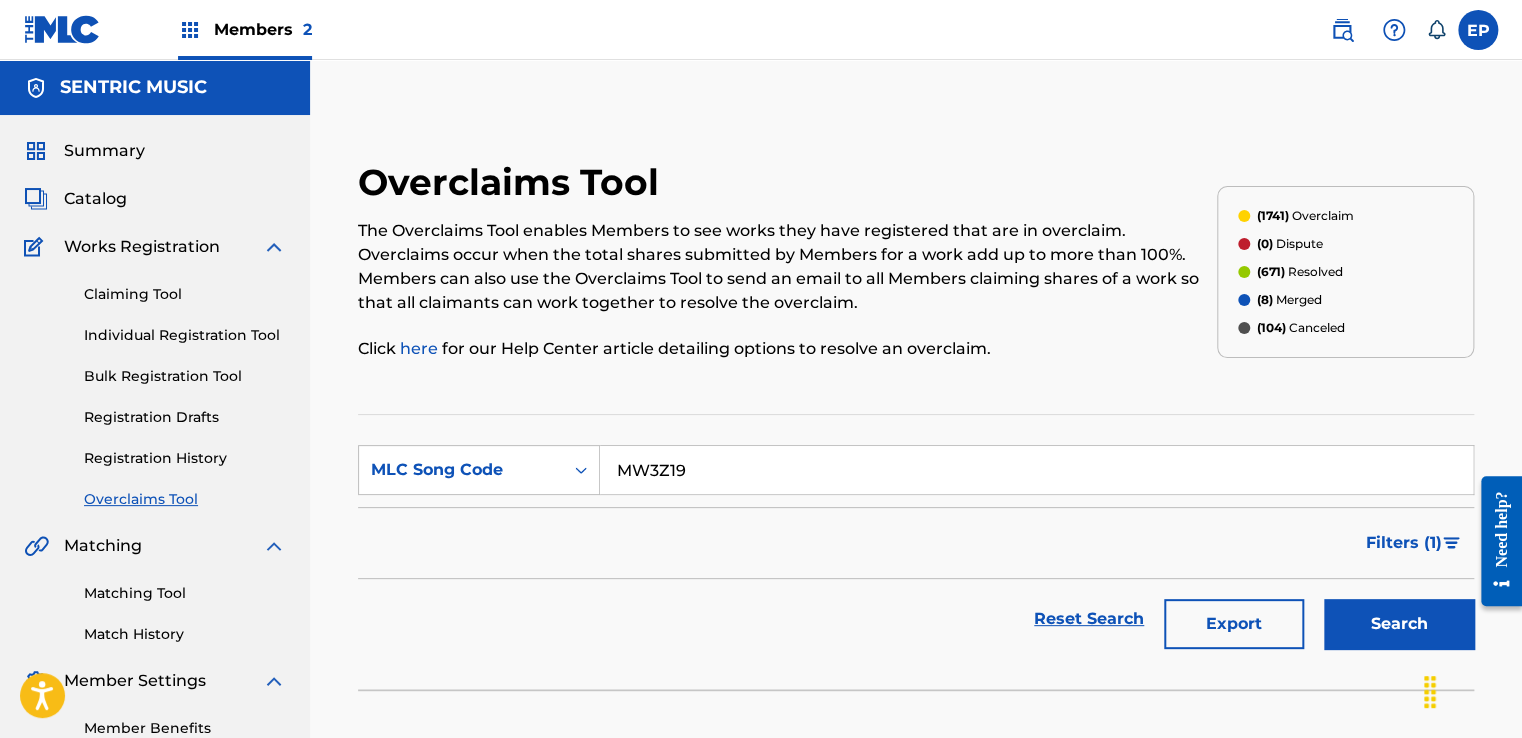 click on "Filters ( 1 )" at bounding box center [916, 543] 